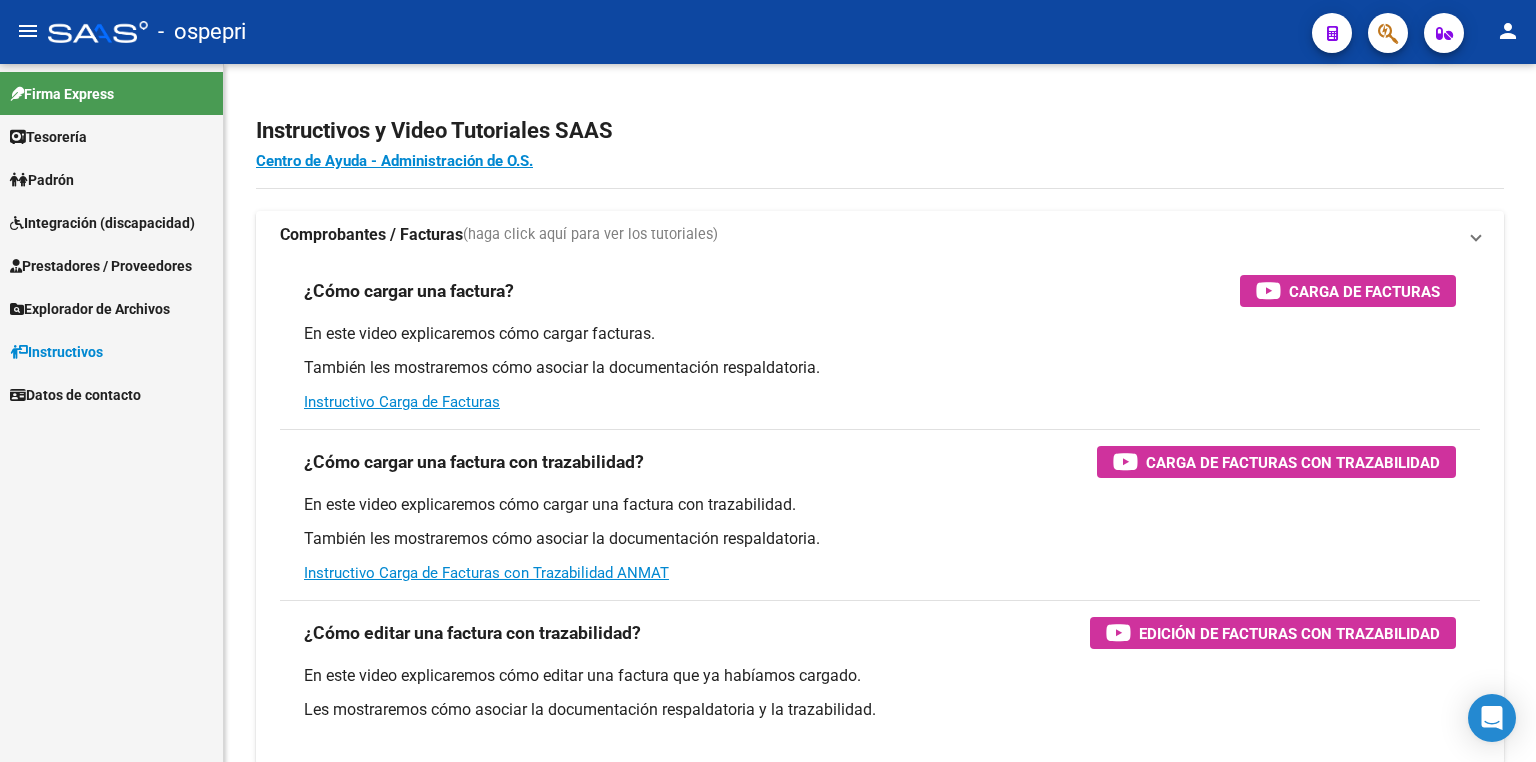 scroll, scrollTop: 0, scrollLeft: 0, axis: both 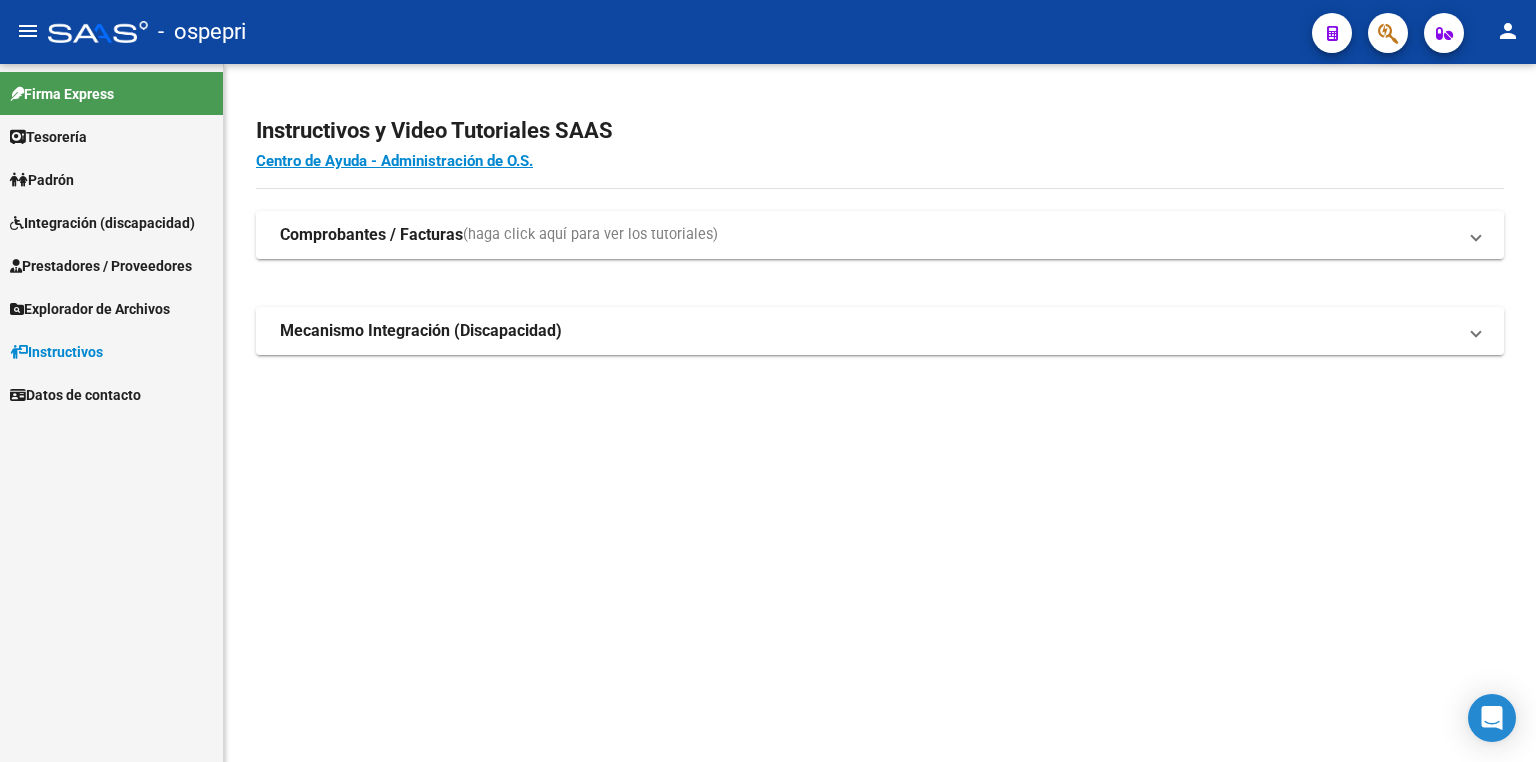 click on "Integración (discapacidad)" at bounding box center [102, 223] 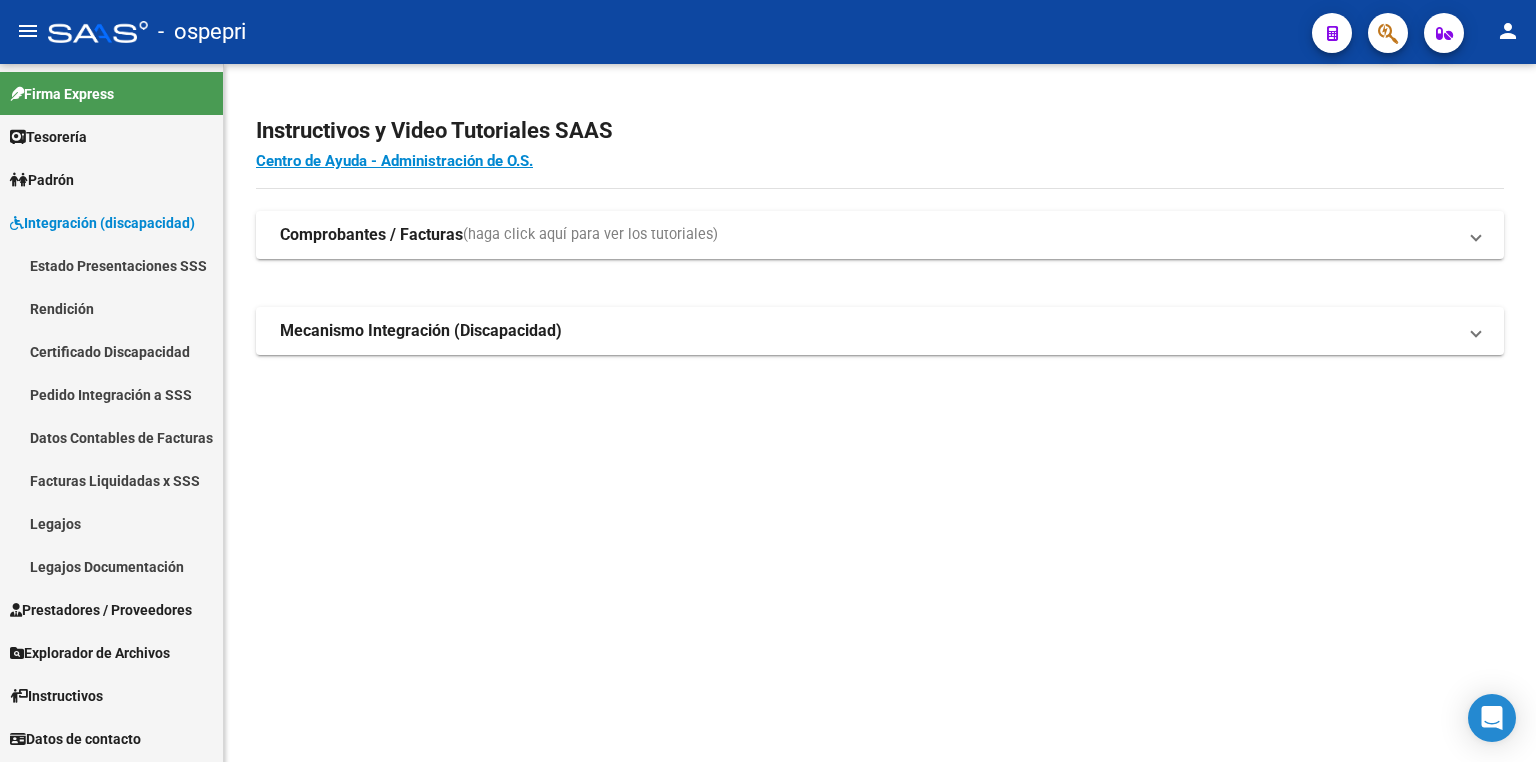 click on "Legajos" at bounding box center (111, 523) 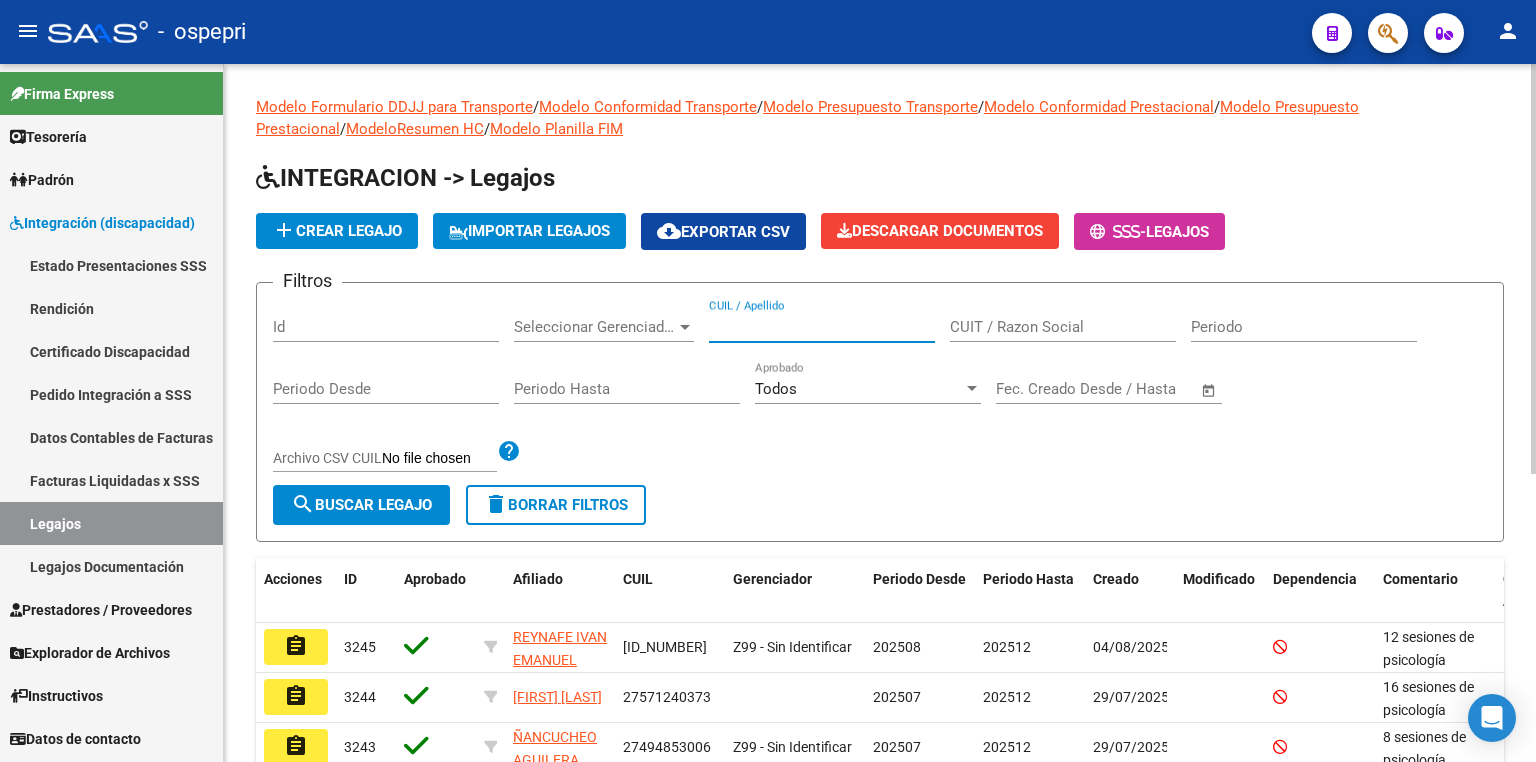 click on "CUIL / Apellido" at bounding box center (822, 327) 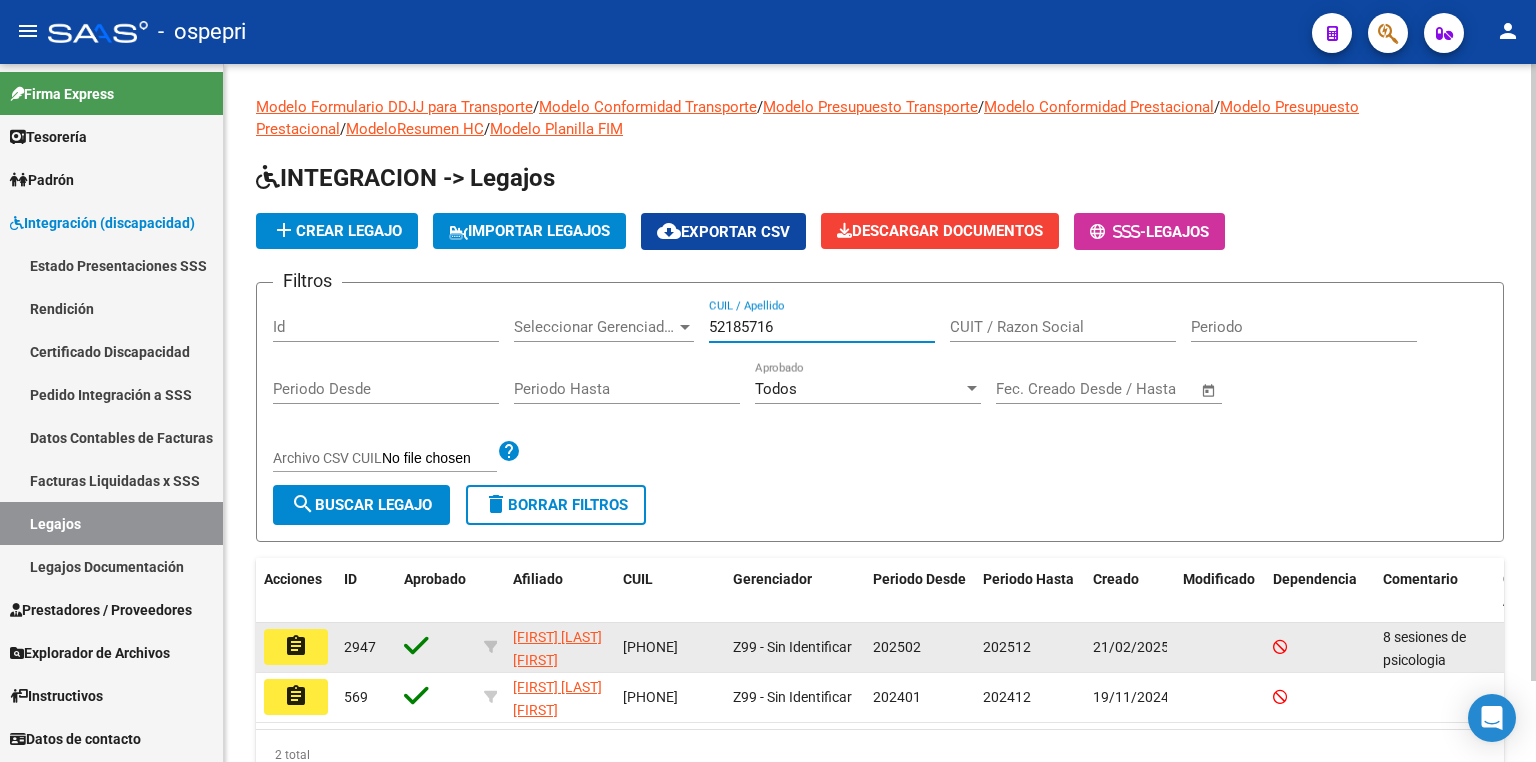 type on "52185716" 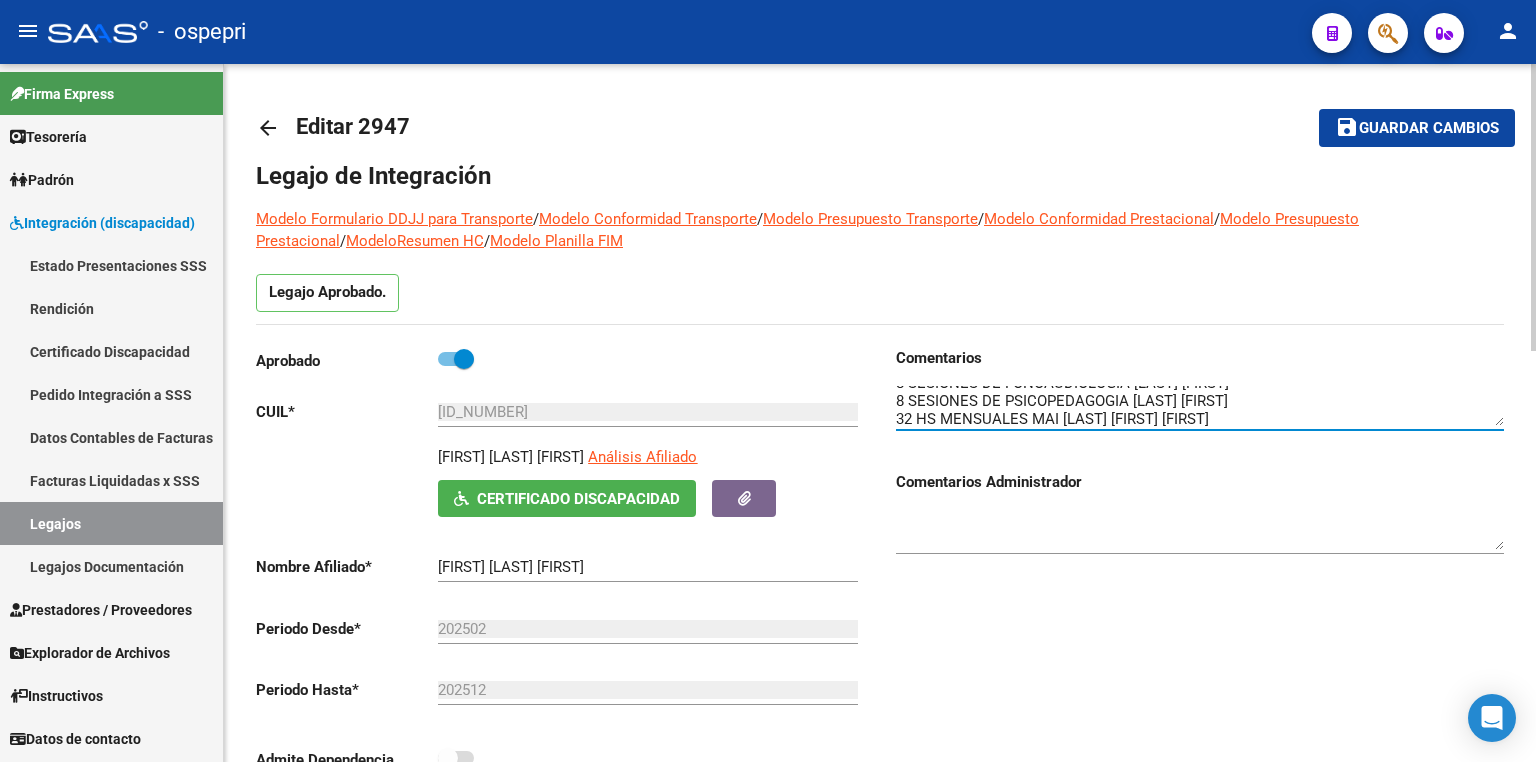 scroll, scrollTop: 36, scrollLeft: 0, axis: vertical 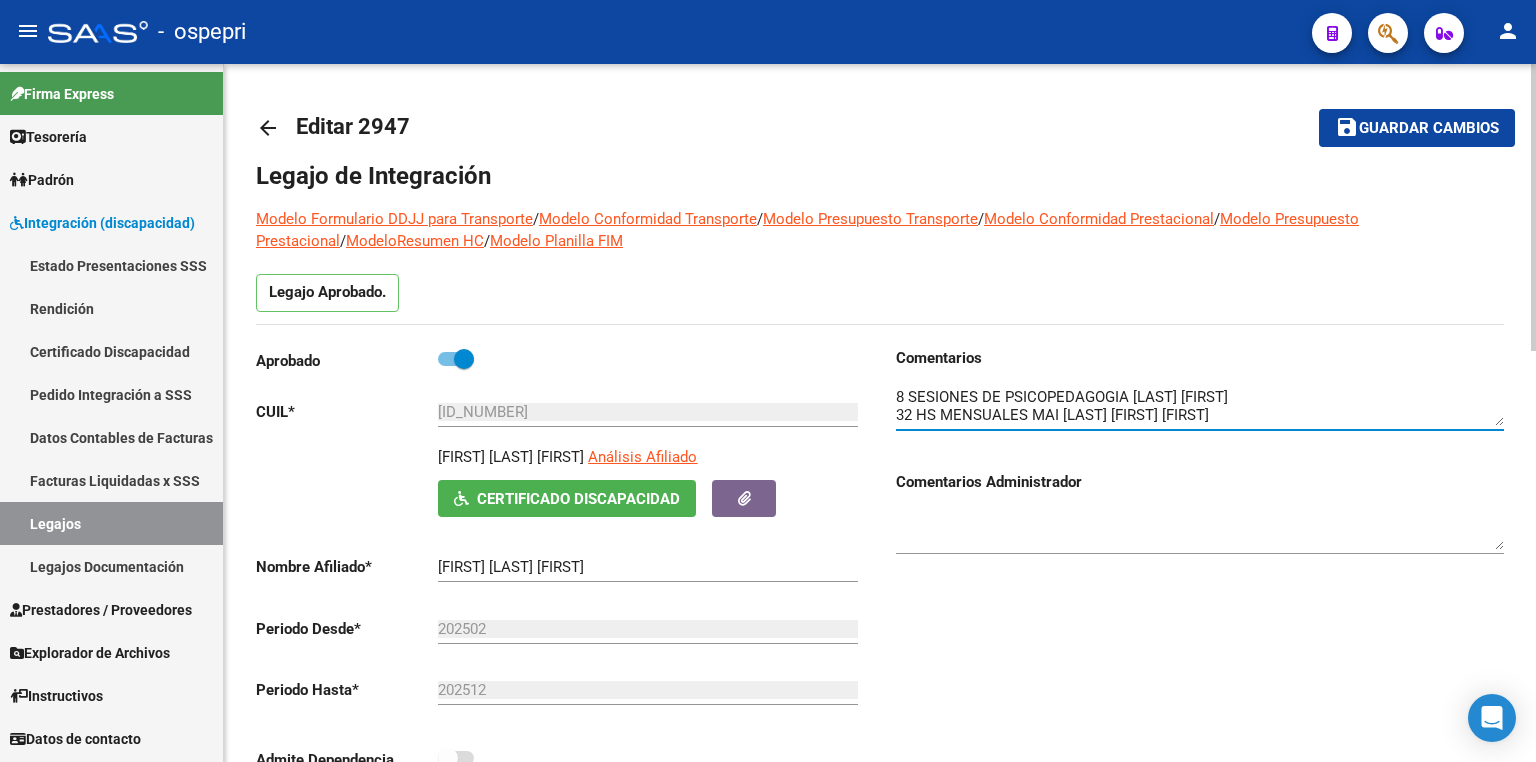 click at bounding box center (1200, 406) 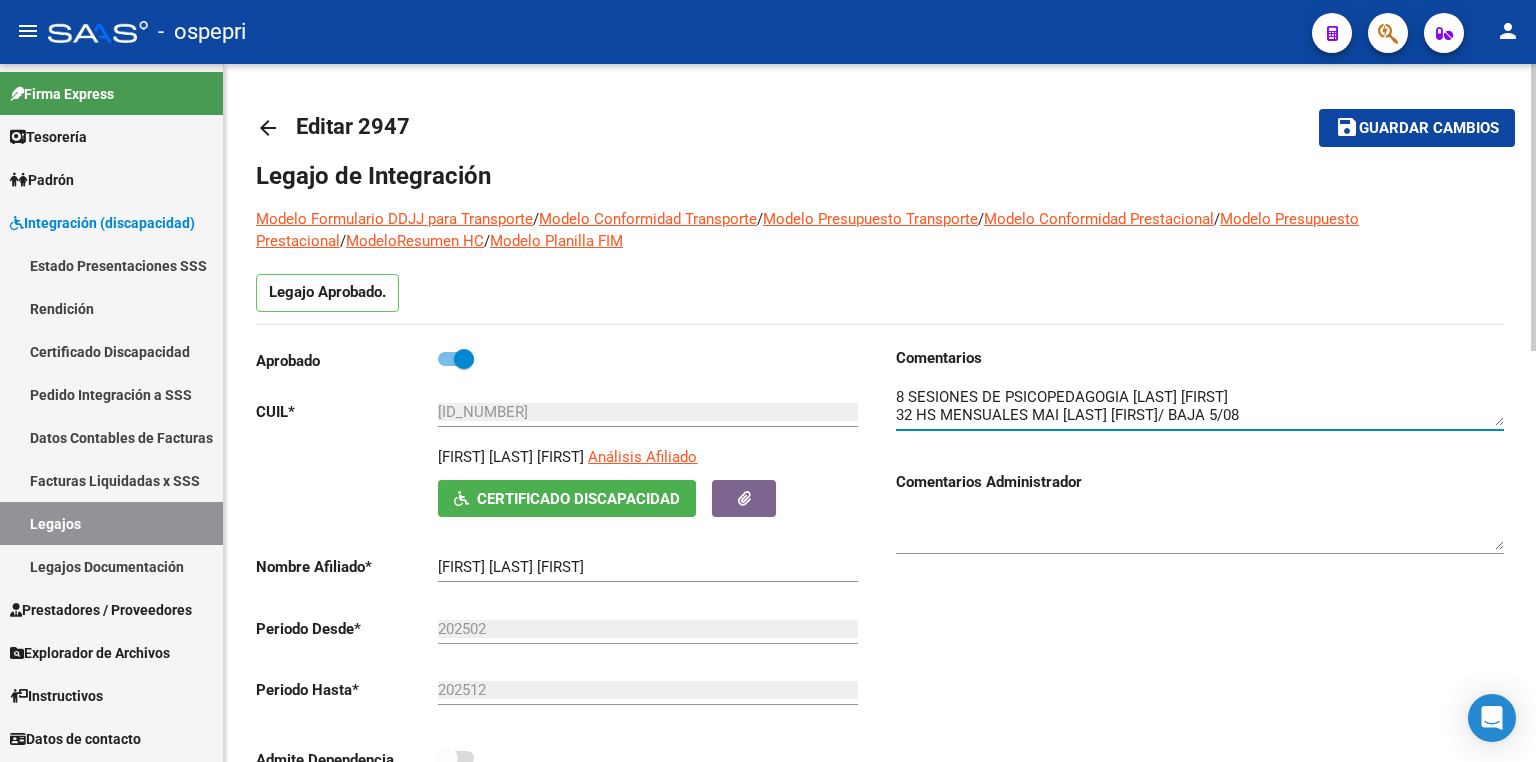 type on "8 sesiones de psicologia [LAST] [FIRST]
8 SESIONES DE FONOAUDIOLOGIA [LAST] [FIRST]
8 SESIONES DE PSICOPEDAGOGIA [LAST] [FIRST]
32 HS MENSUALES MAI [LAST] [FIRST]/ BAJA 5/08" 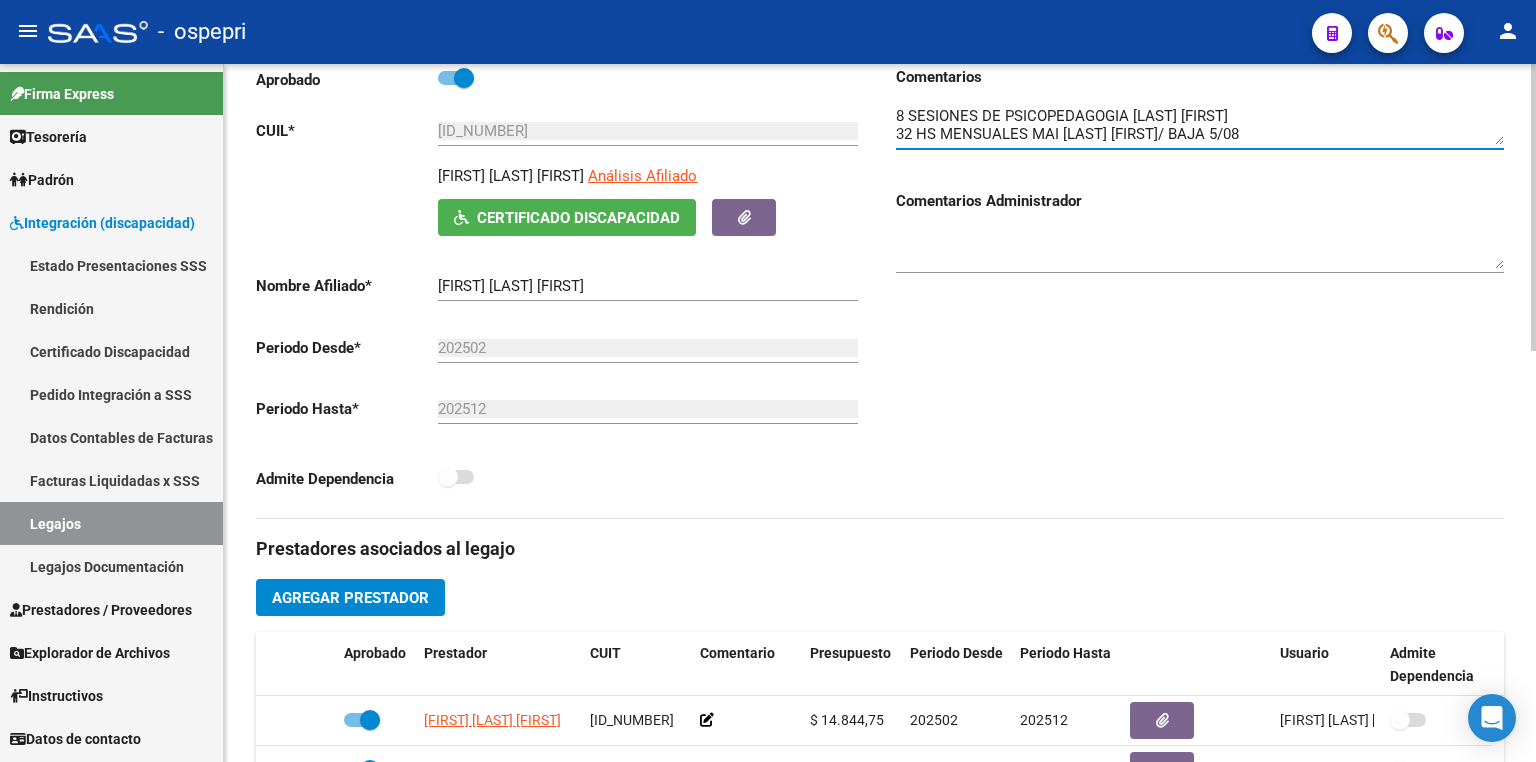 scroll, scrollTop: 480, scrollLeft: 0, axis: vertical 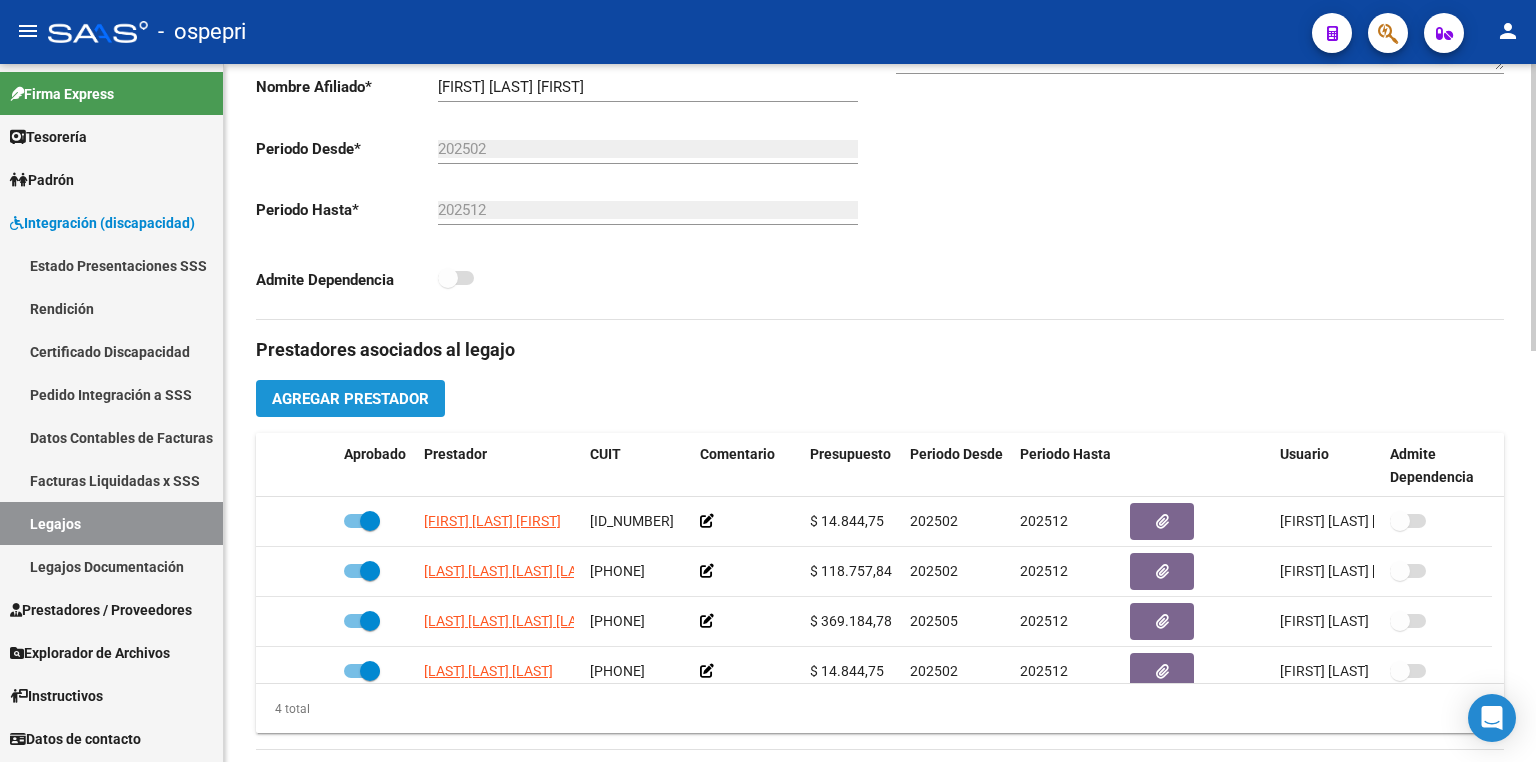 click on "Agregar Prestador" 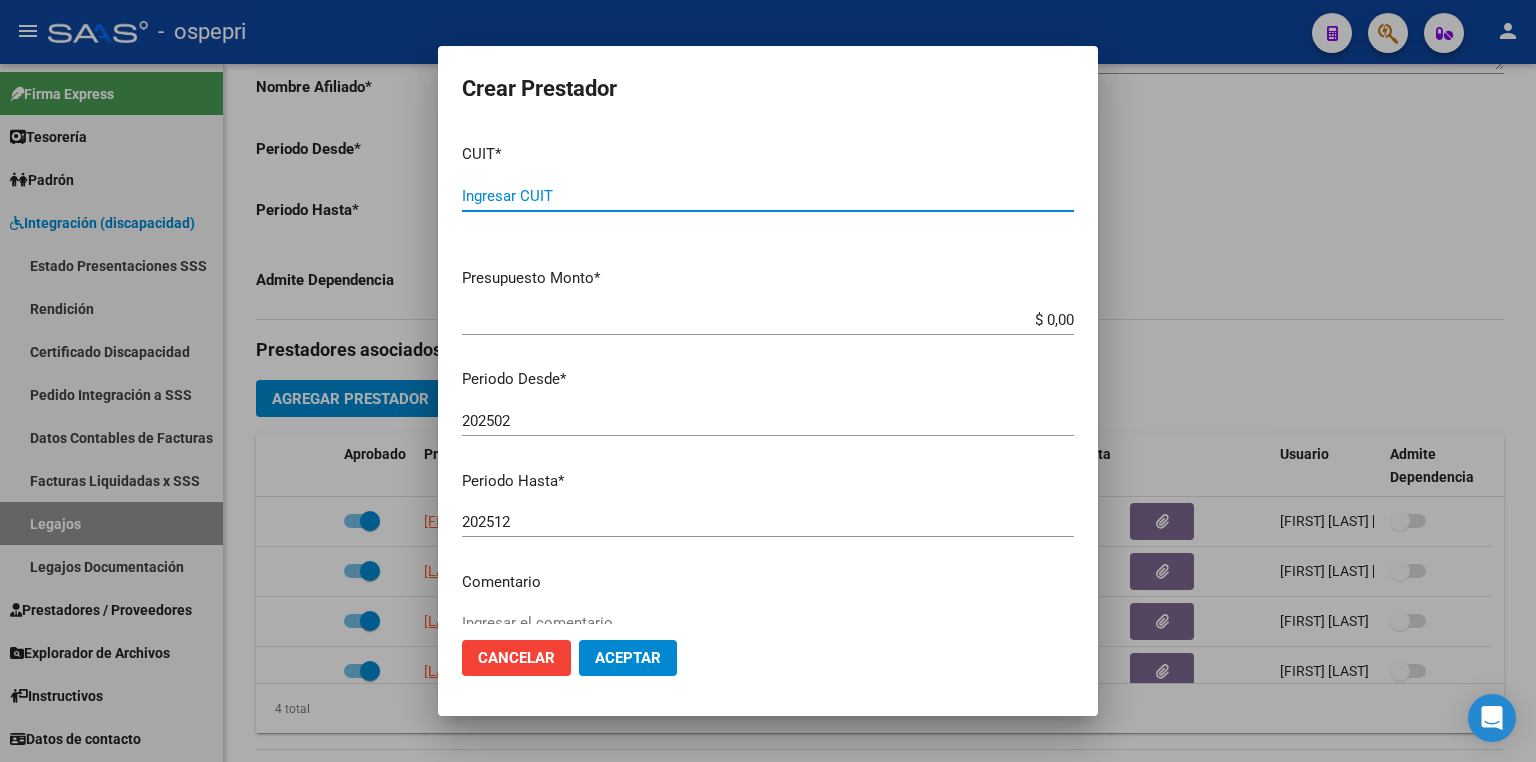 paste on "[NUMBER]" 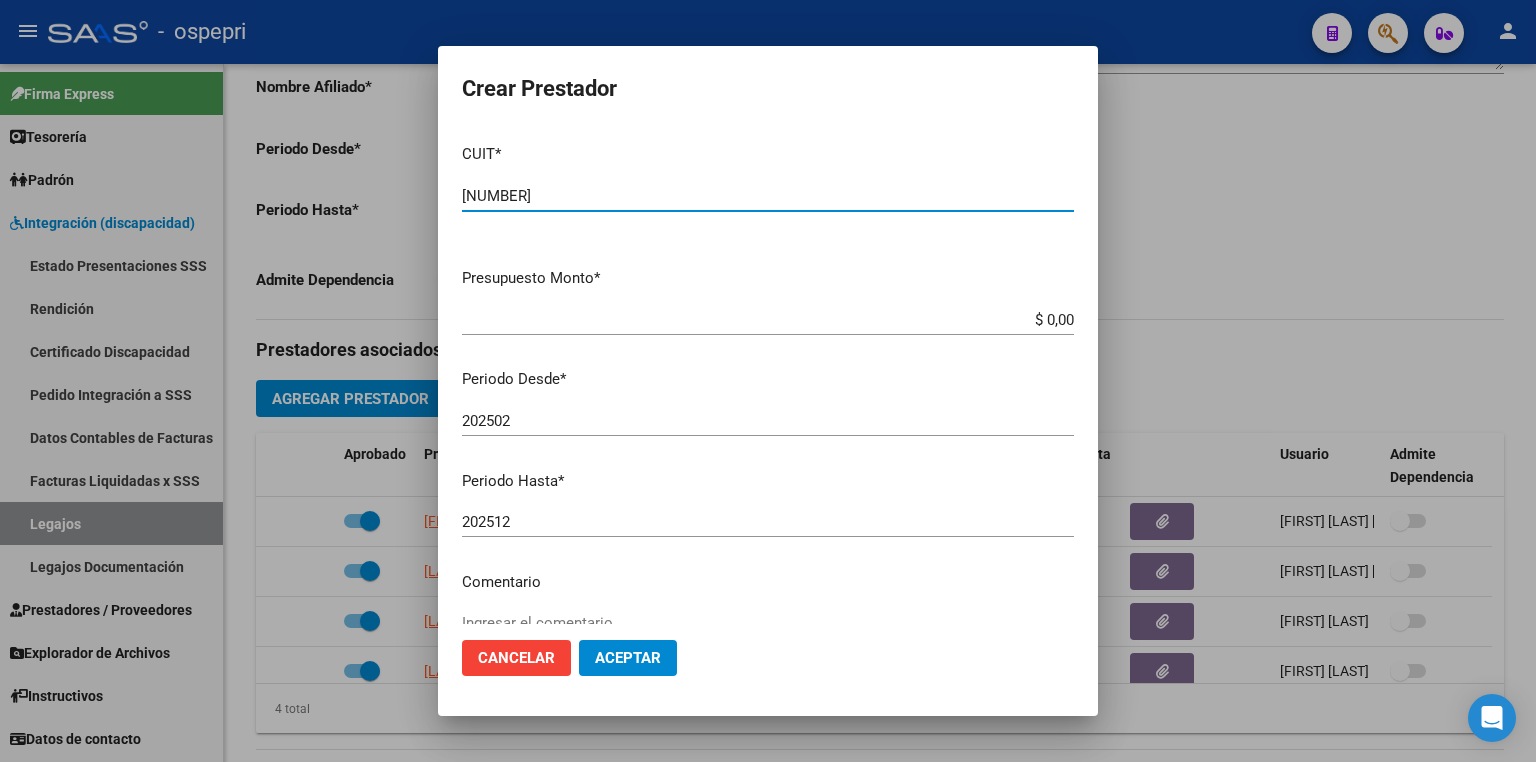 type on "[NUMBER]" 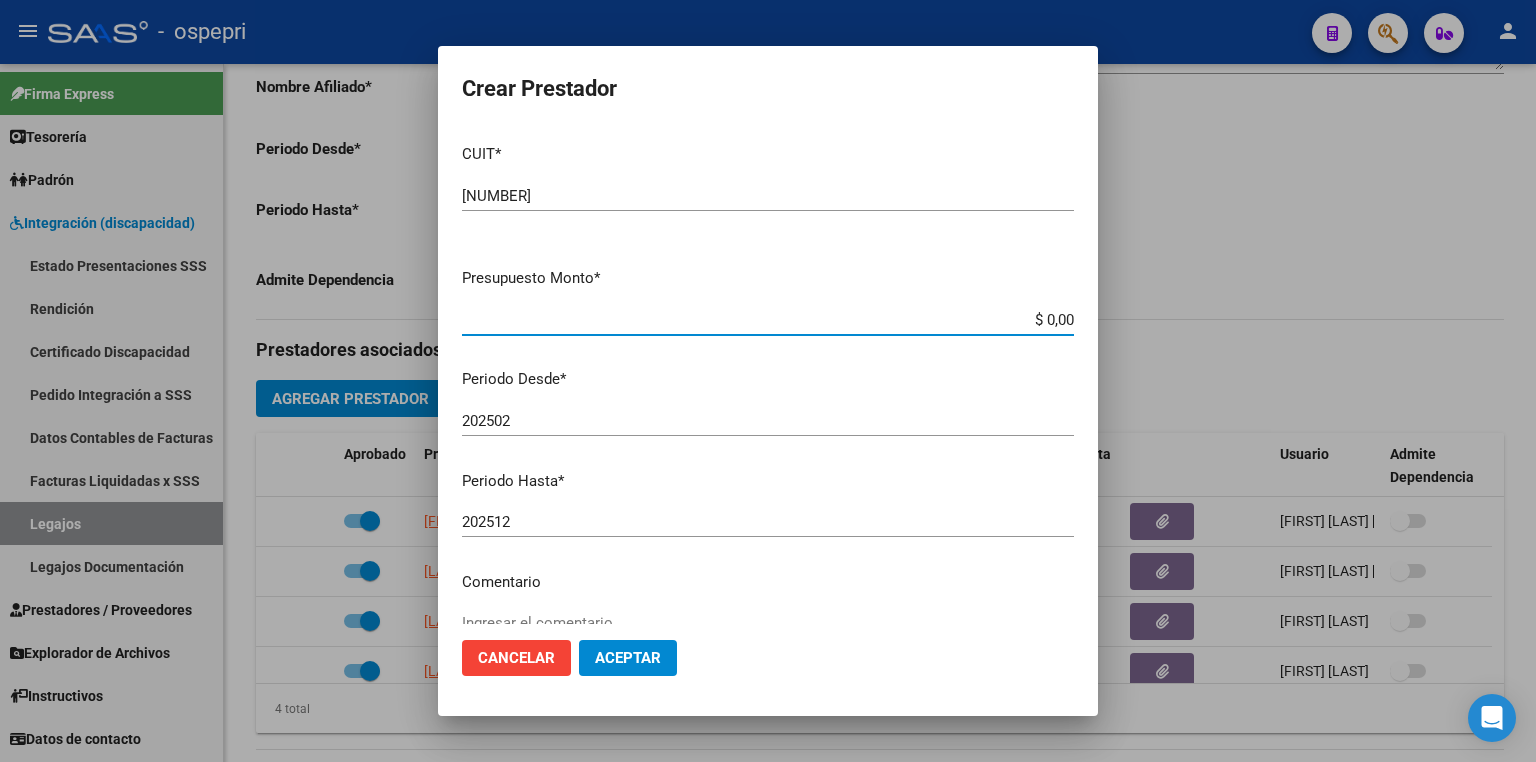 drag, startPoint x: 1008, startPoint y: 320, endPoint x: 1190, endPoint y: 319, distance: 182.00275 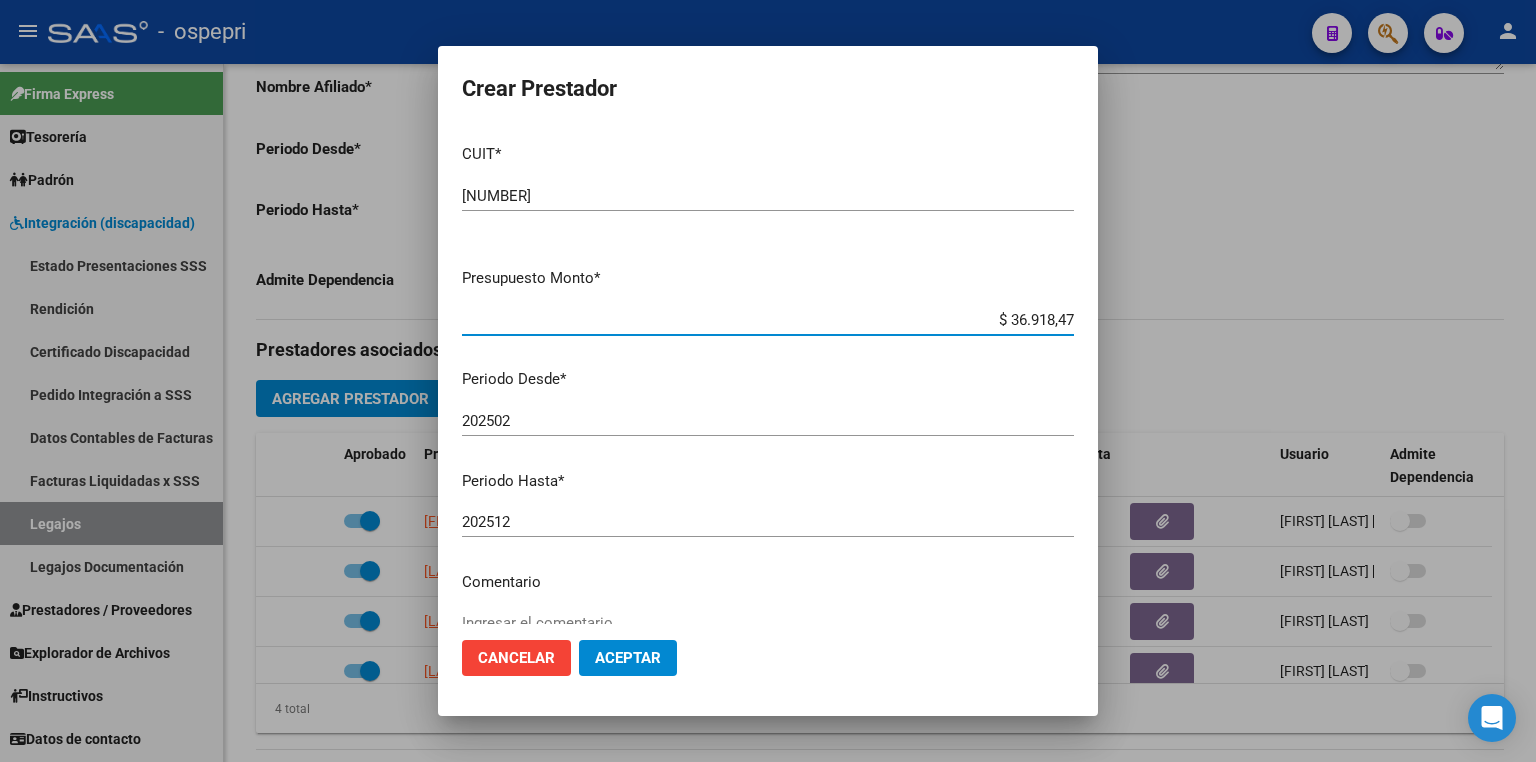 type on "$ 369.184,78" 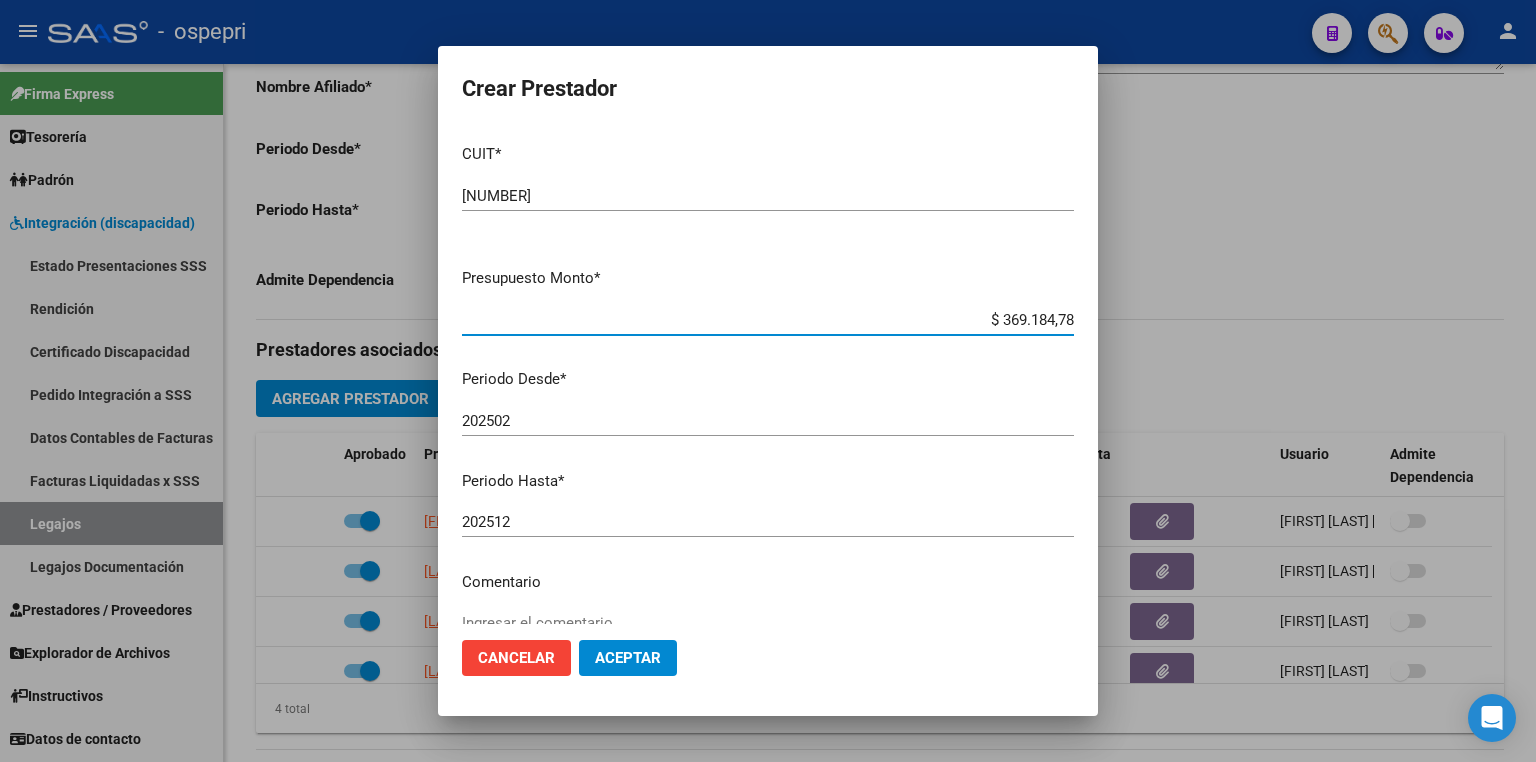 click on "202502" at bounding box center [768, 421] 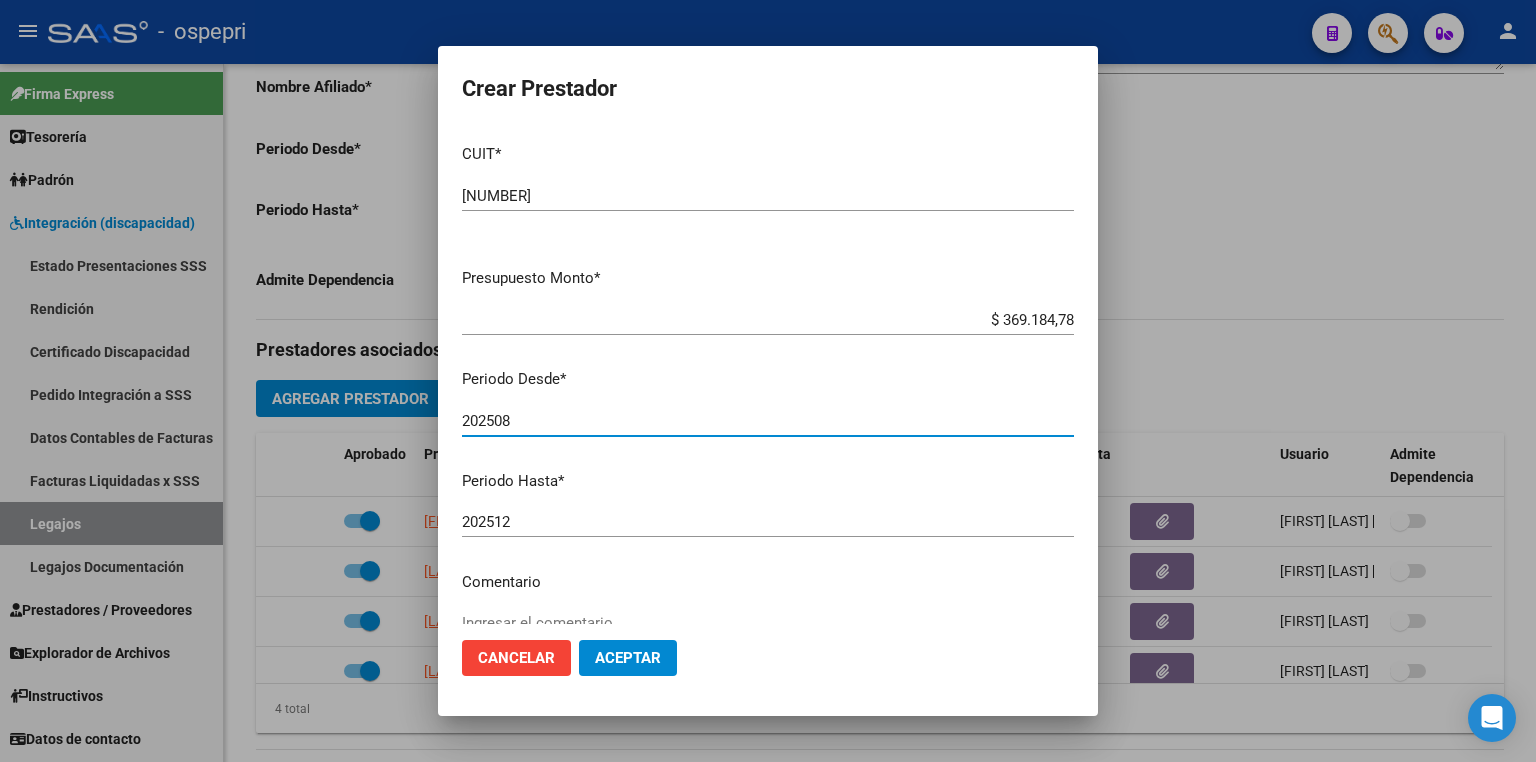type on "202508" 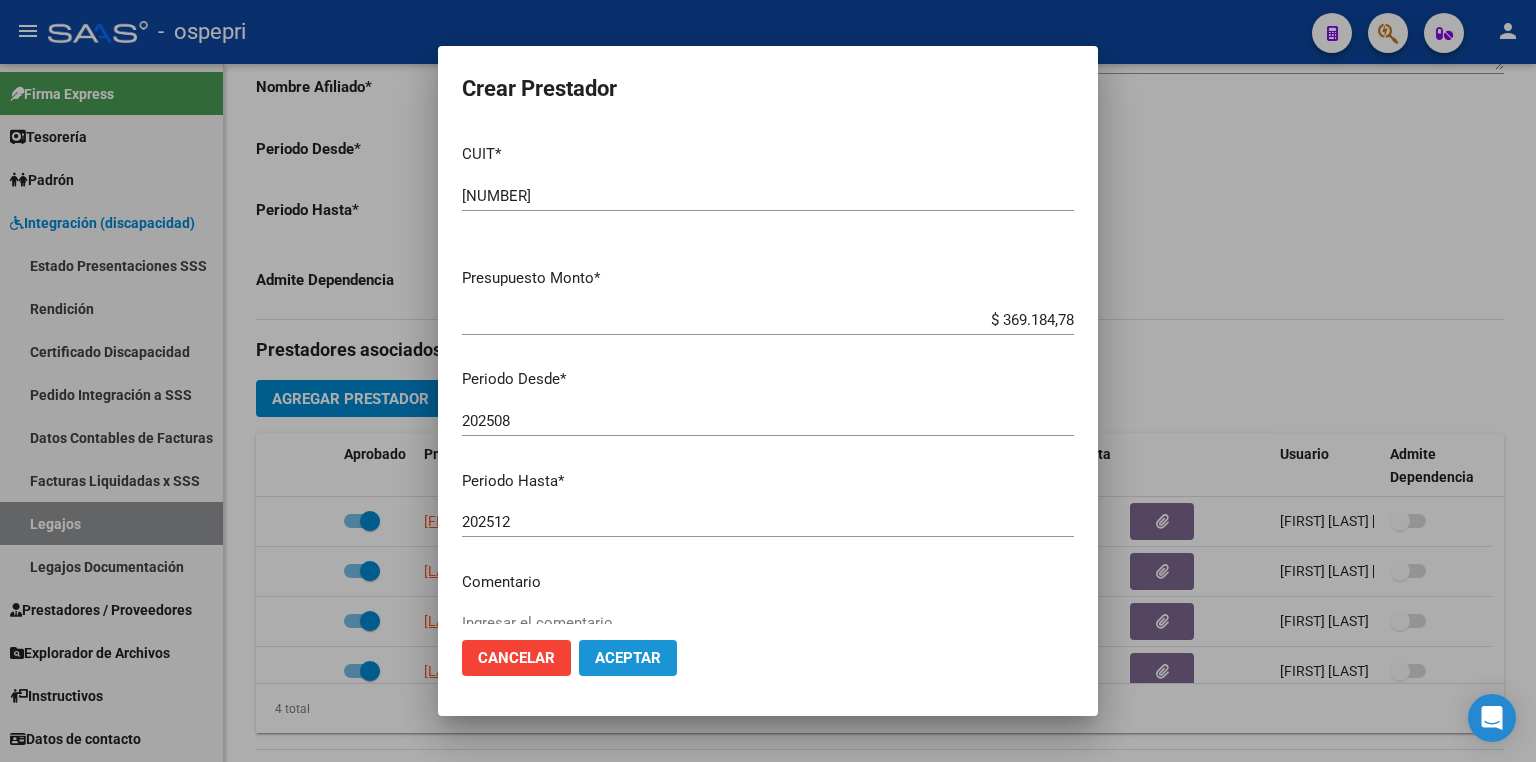 click on "Aceptar" 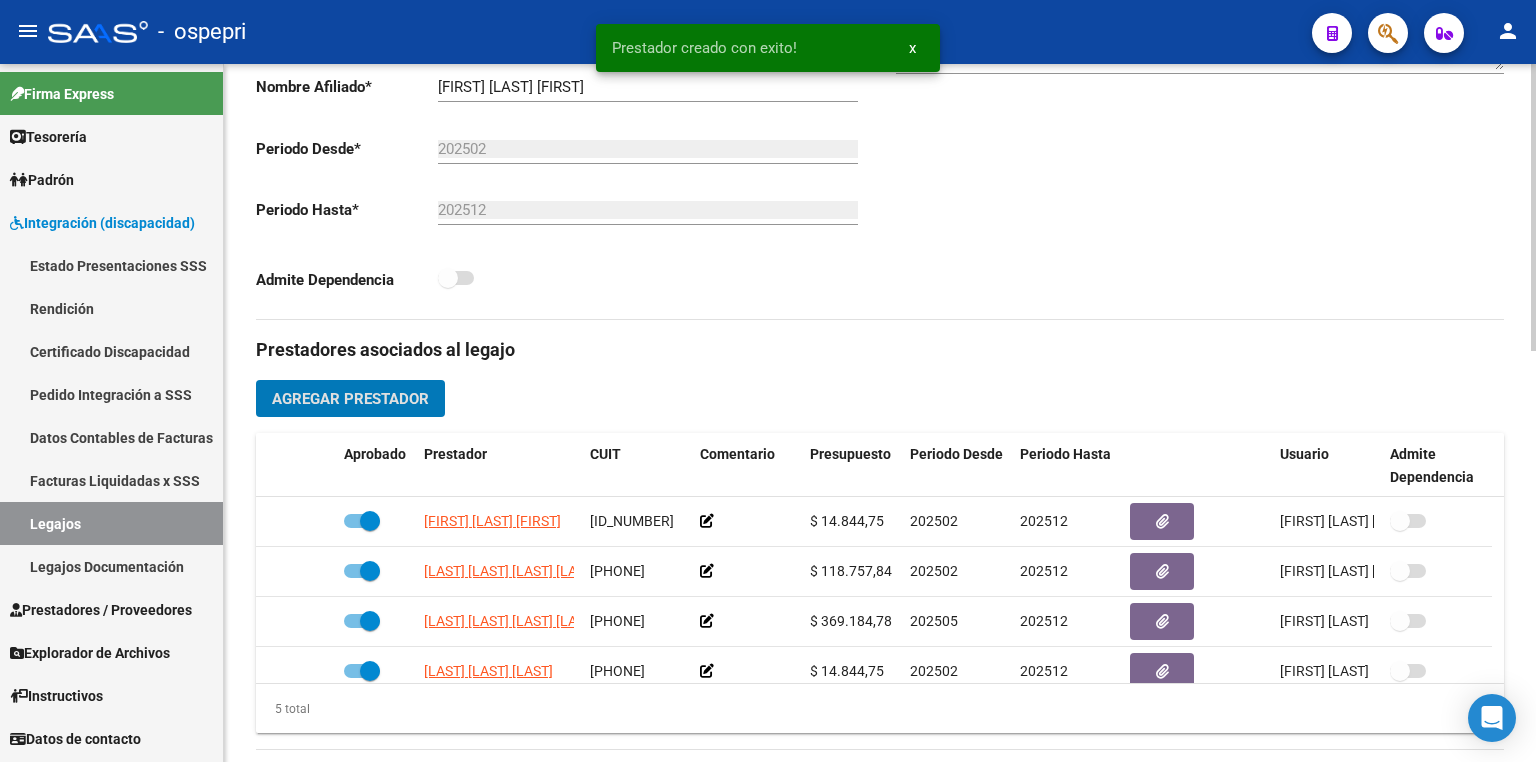 scroll, scrollTop: 69, scrollLeft: 0, axis: vertical 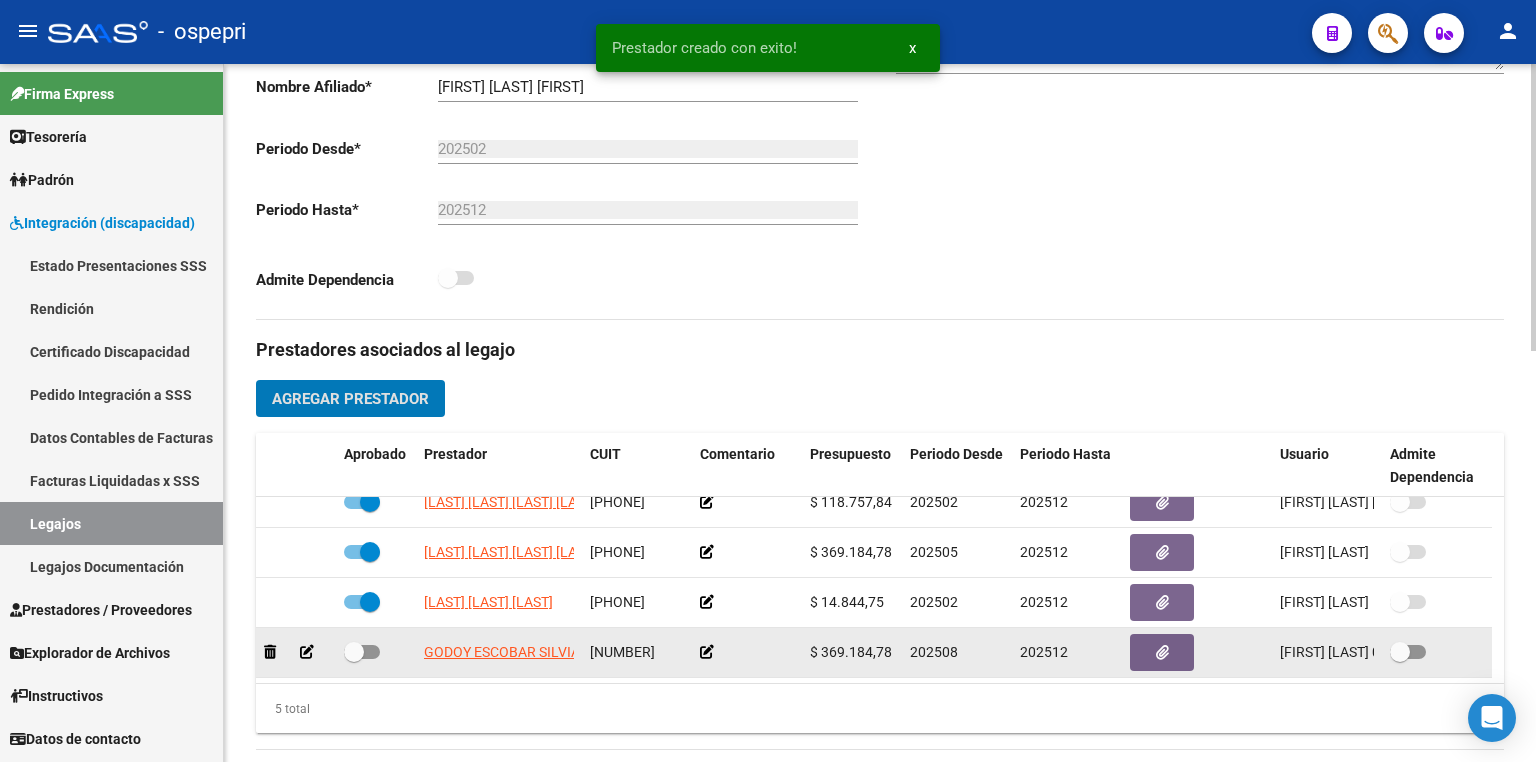 click at bounding box center [362, 652] 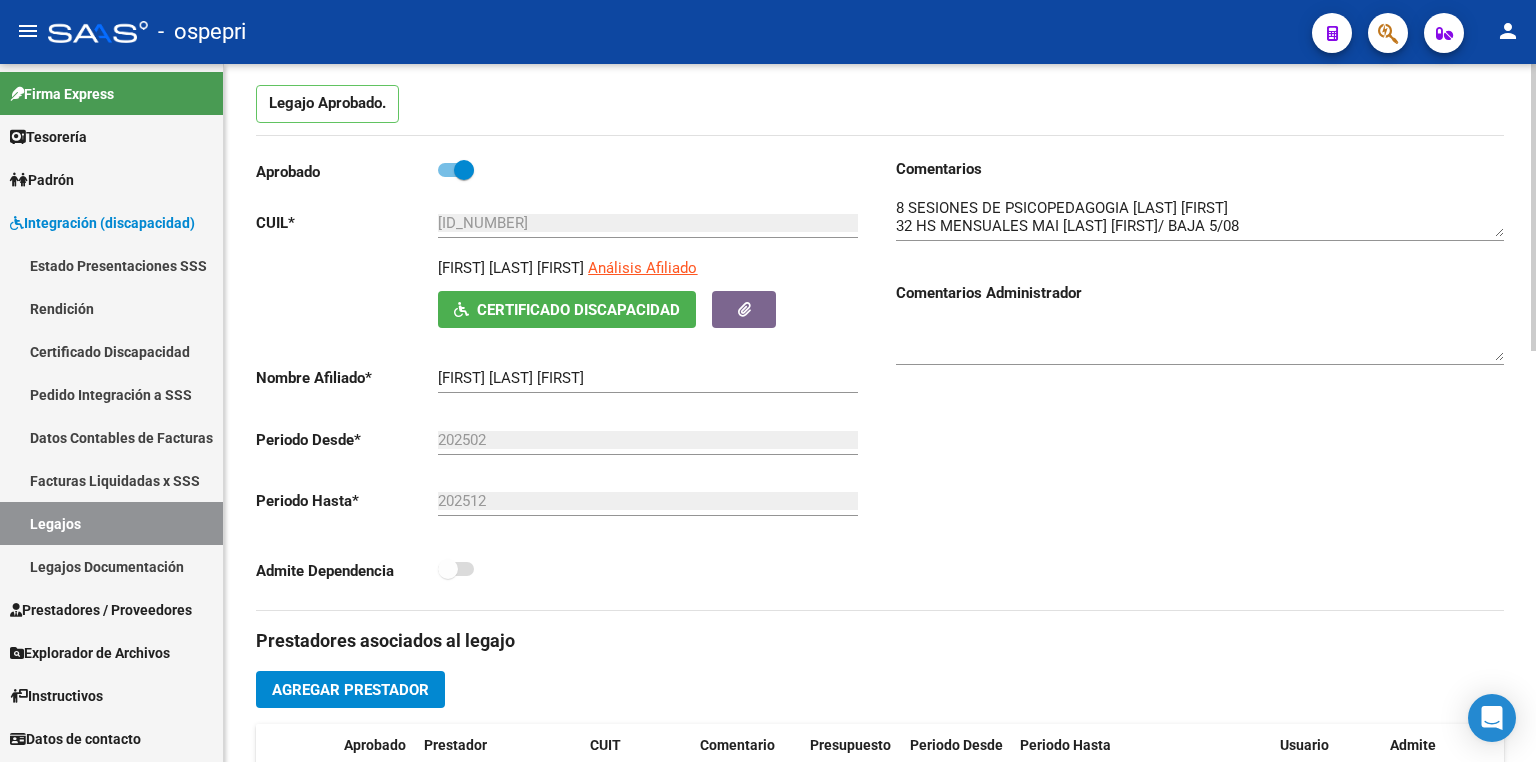 scroll, scrollTop: 160, scrollLeft: 0, axis: vertical 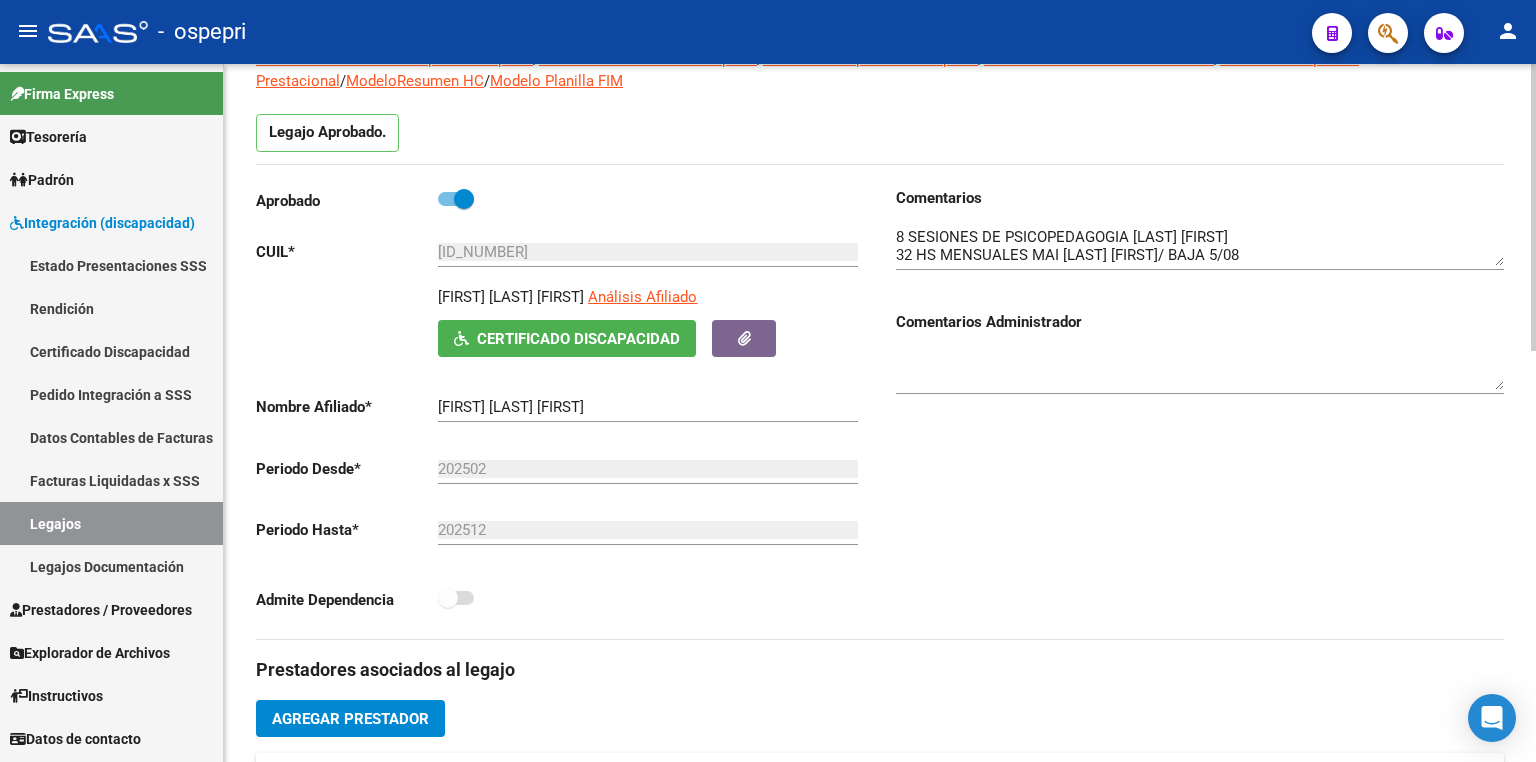 click at bounding box center (1200, 246) 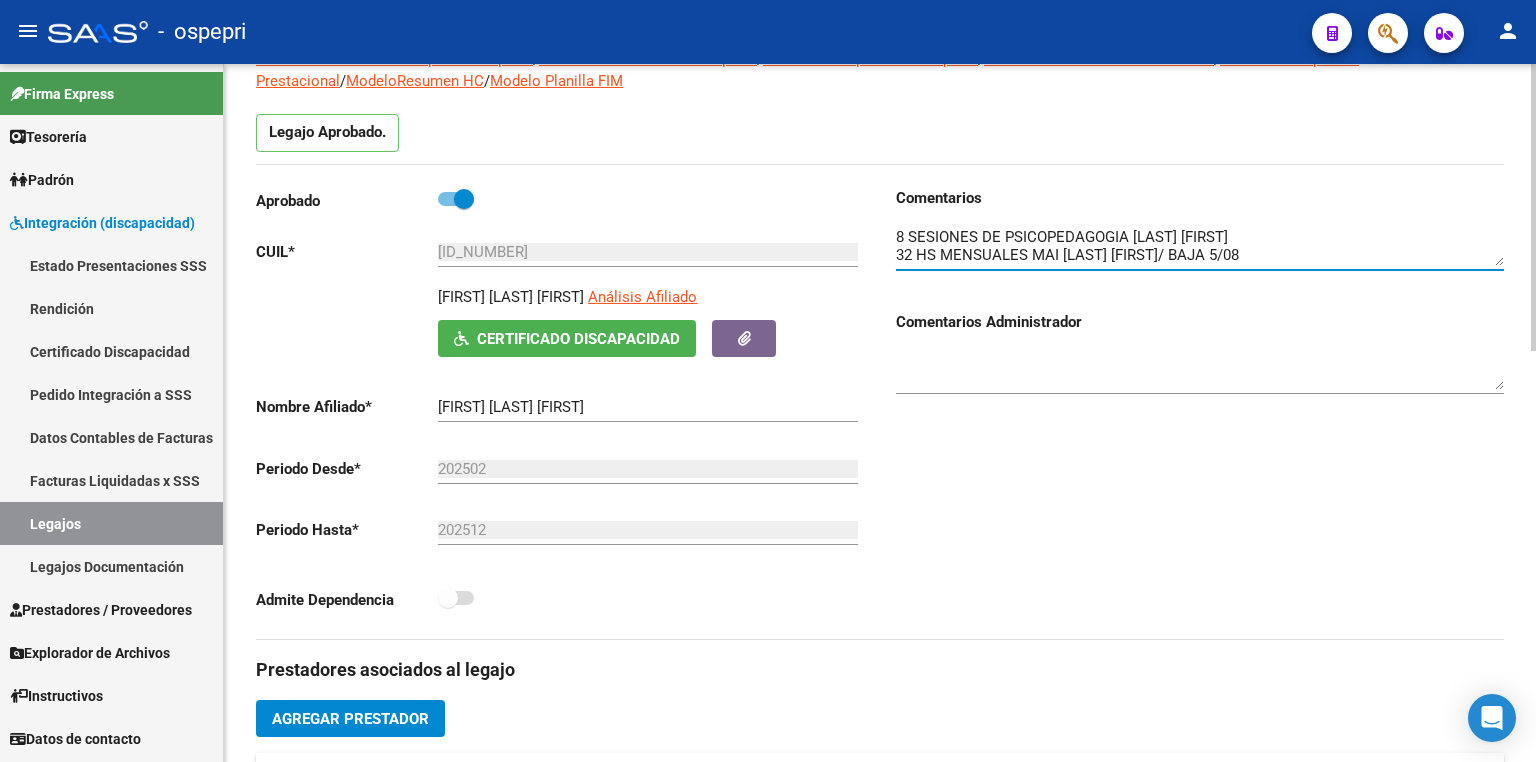 scroll, scrollTop: 52, scrollLeft: 0, axis: vertical 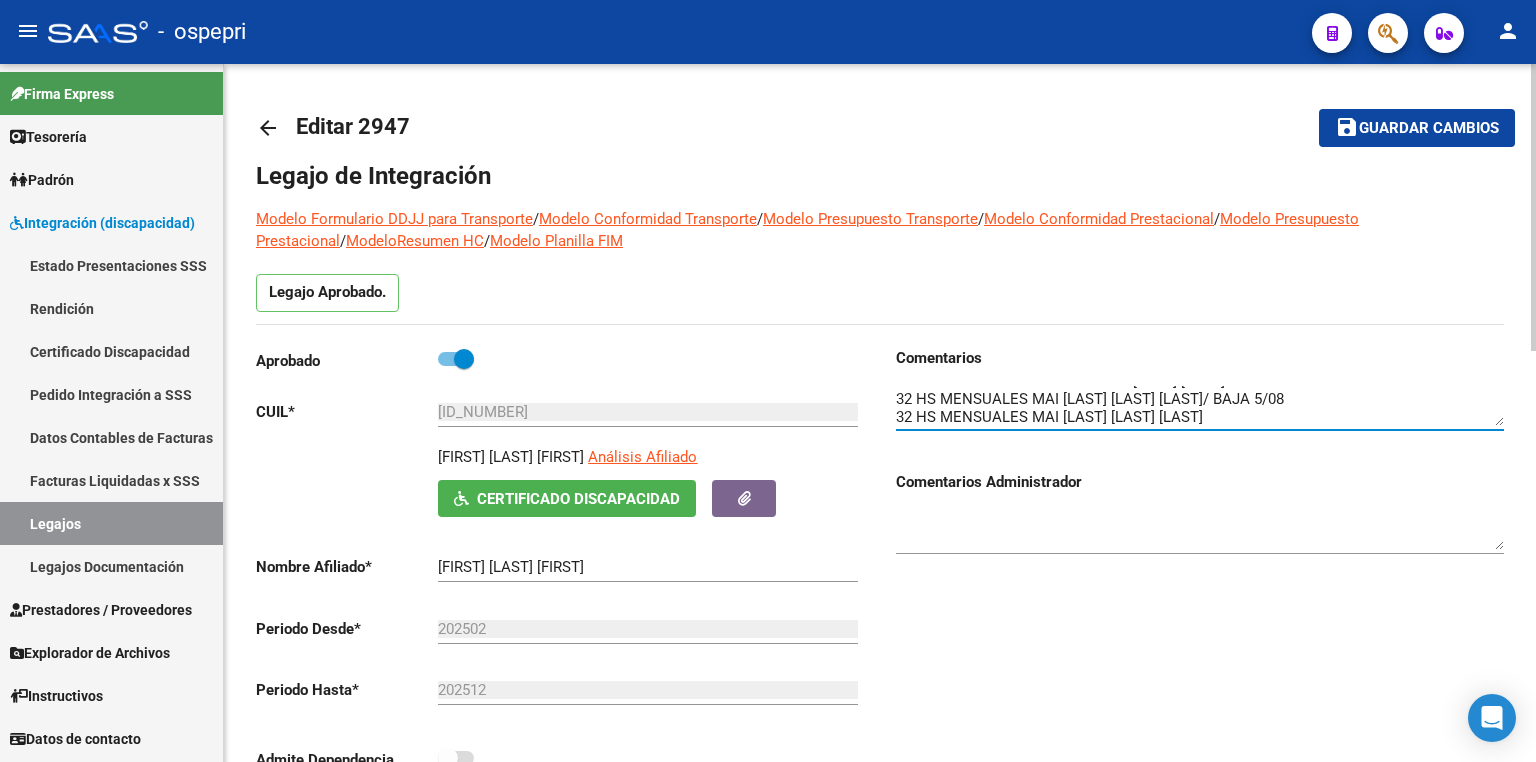 type on "8 sesiones de psicologia [LAST] [LAST]
8 SESIONES DE FONOAUDIOLOGIA [LAST] [LAST]
8 SESIONES DE PSICOPEDAGOGIA [LAST] [LAST]
32 HS MENSUALES MAI [LAST] [LAST] [LAST]/ BAJA 5/08
32 HS MENSUALES MAI [LAST] [LAST] [LAST]" 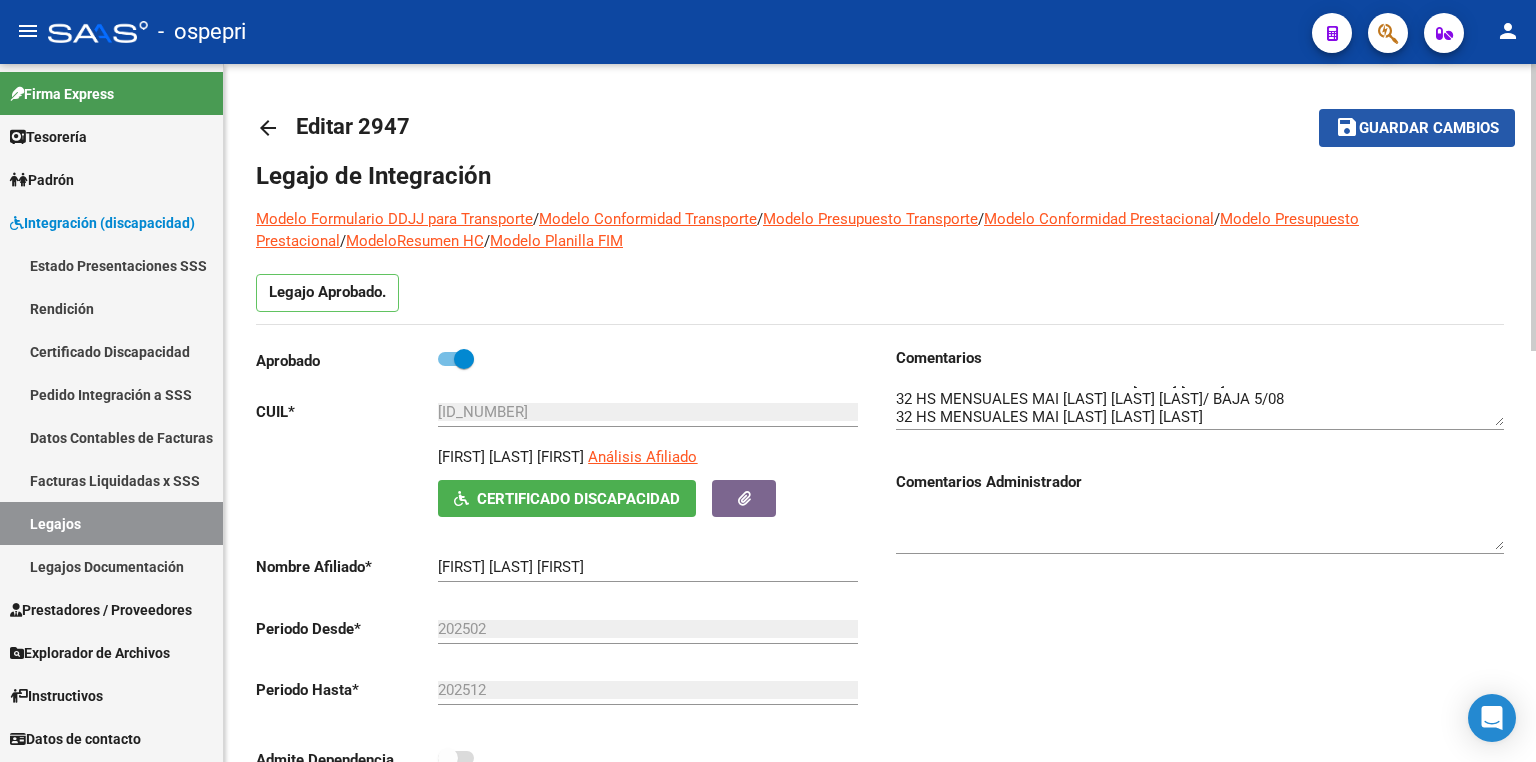 click on "Guardar cambios" 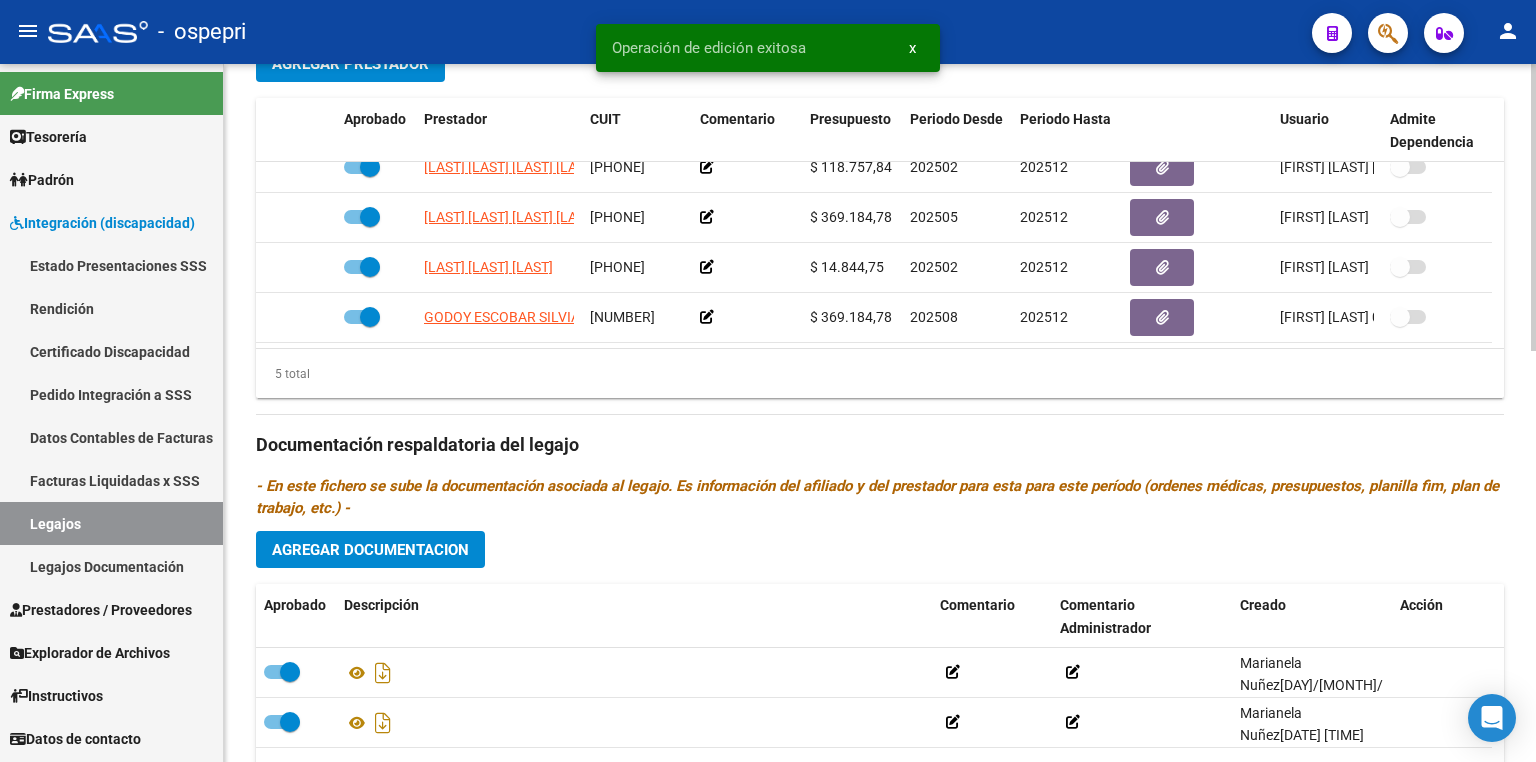 scroll, scrollTop: 880, scrollLeft: 0, axis: vertical 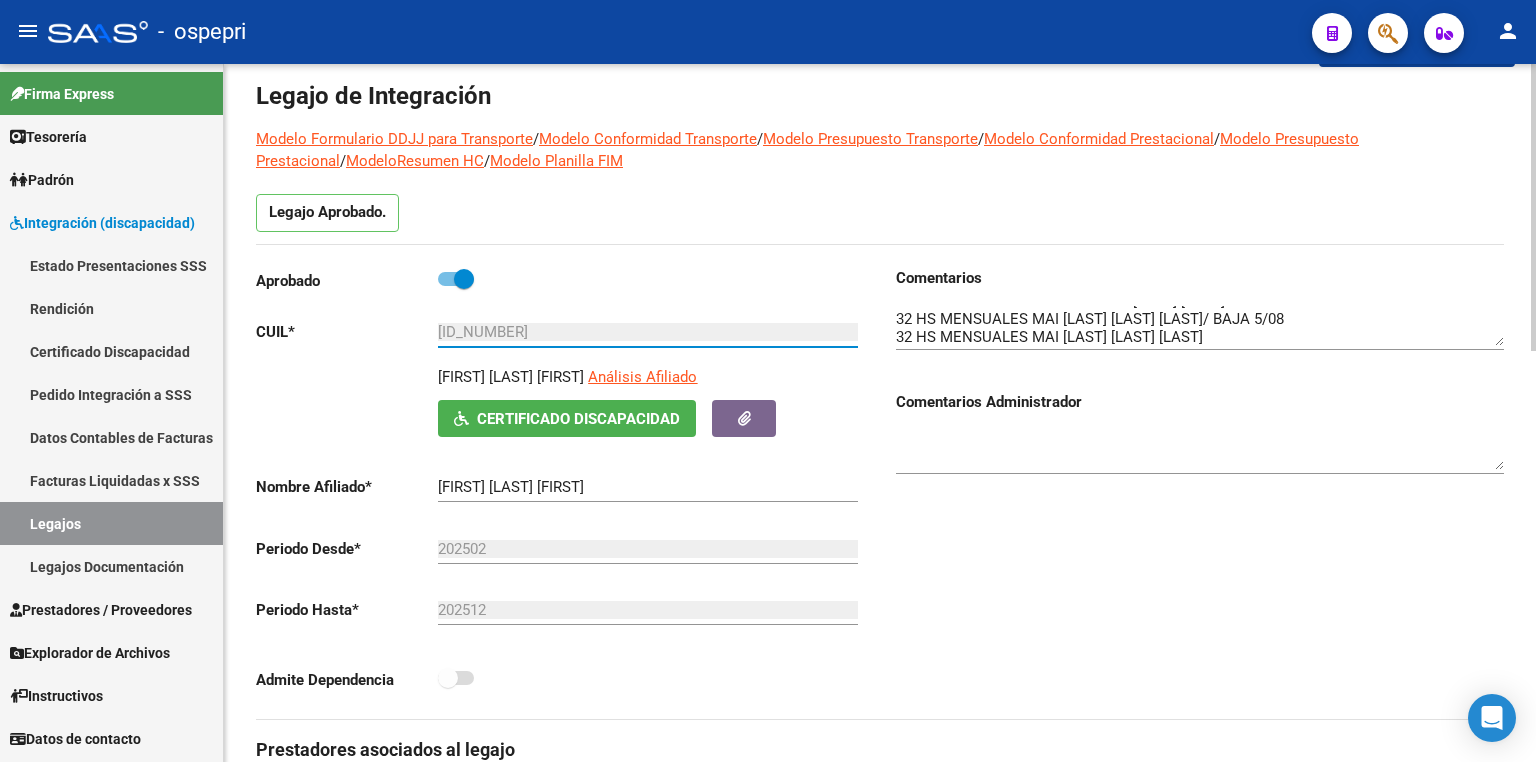 drag, startPoint x: 550, startPoint y: 328, endPoint x: 365, endPoint y: 332, distance: 185.04324 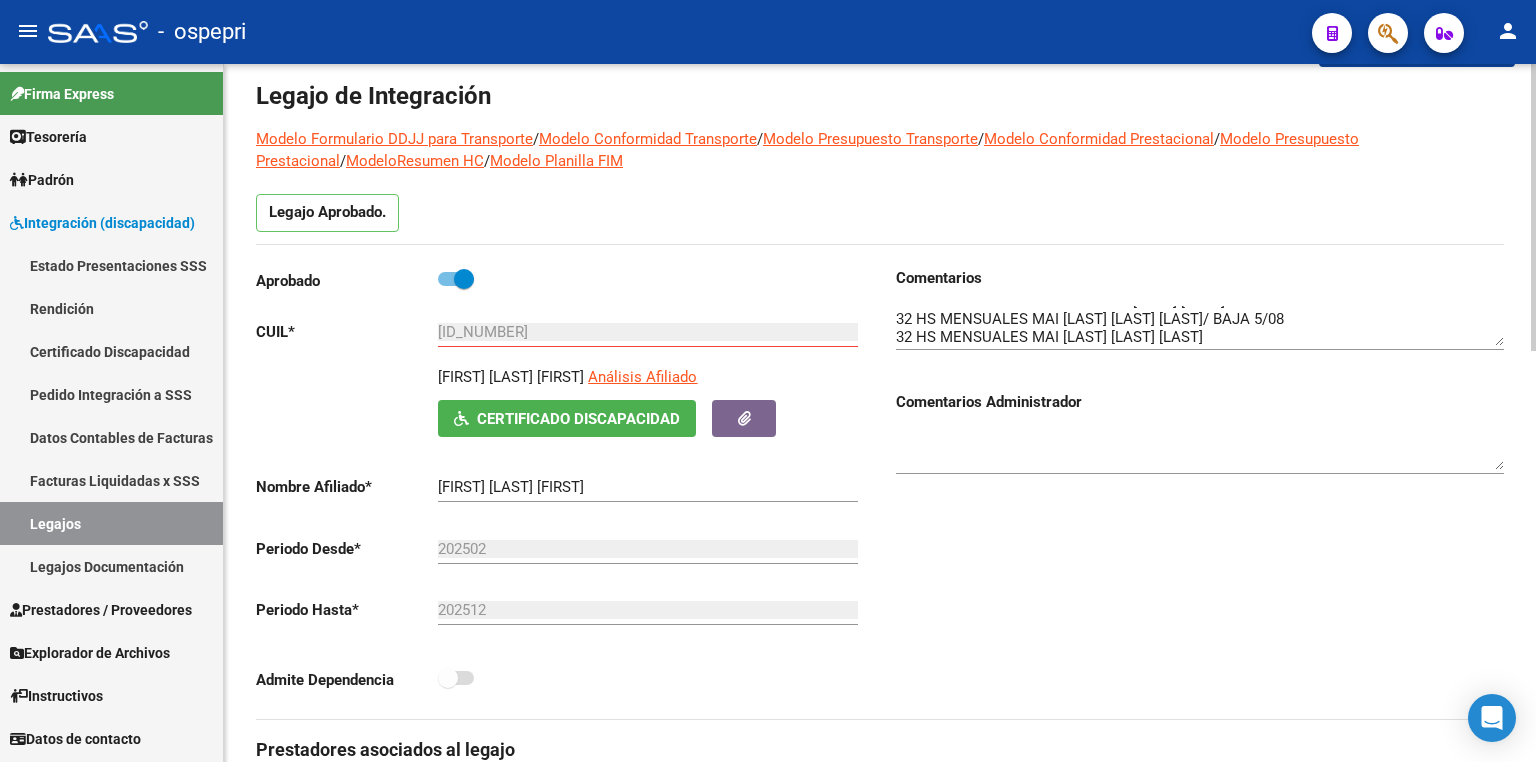 click on "Comentarios                                  Comentarios Administrador" 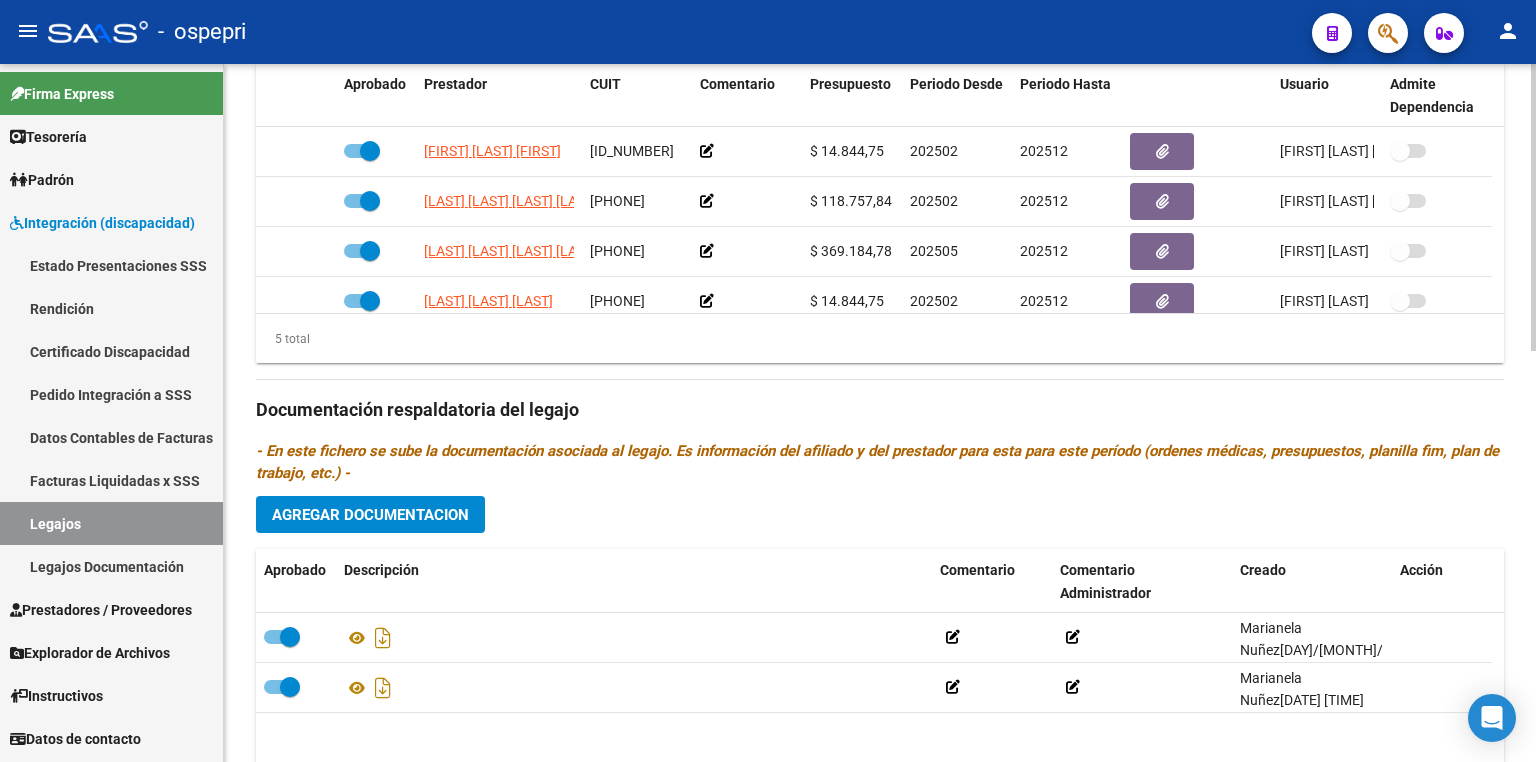 scroll, scrollTop: 999, scrollLeft: 0, axis: vertical 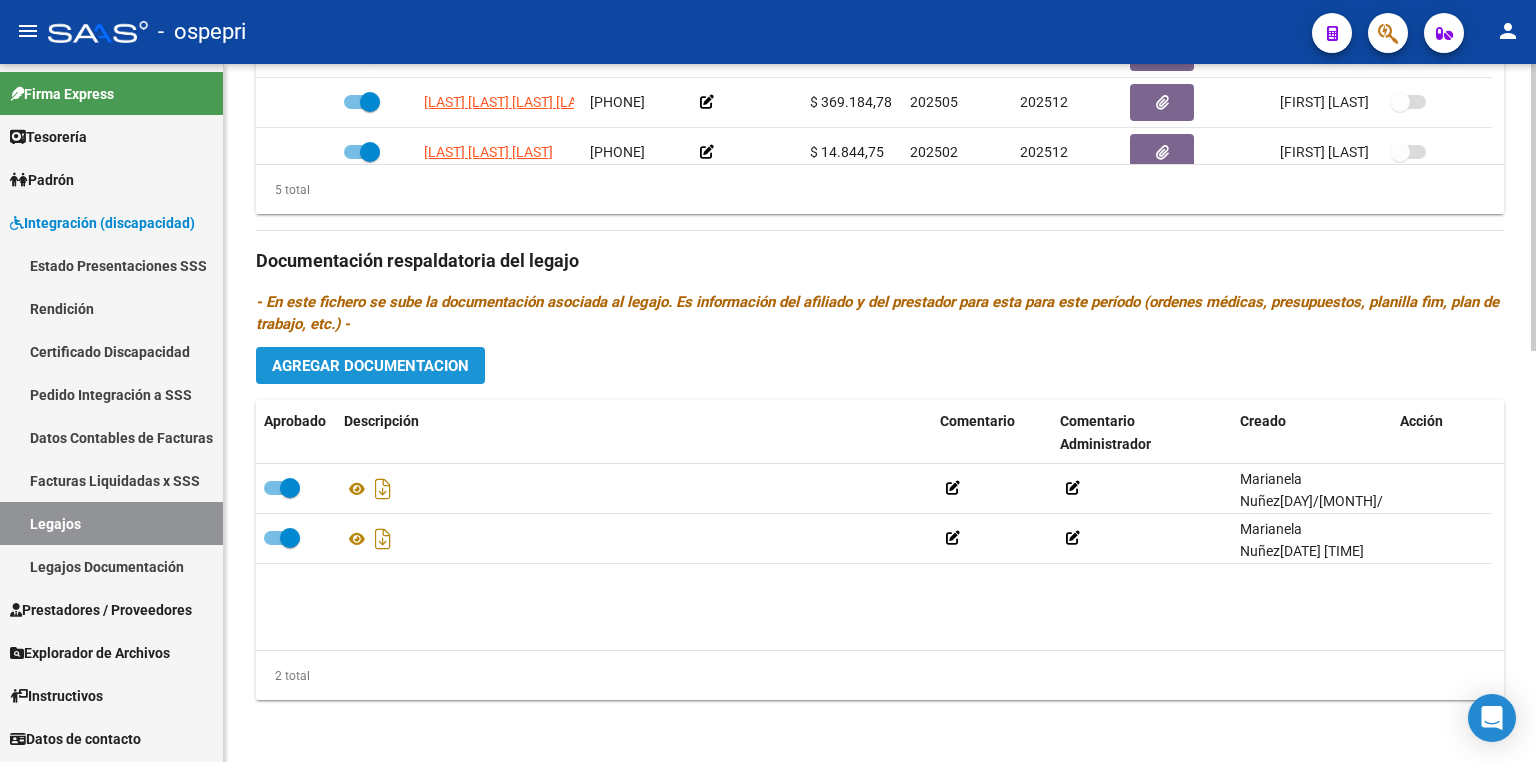 click on "Agregar Documentacion" 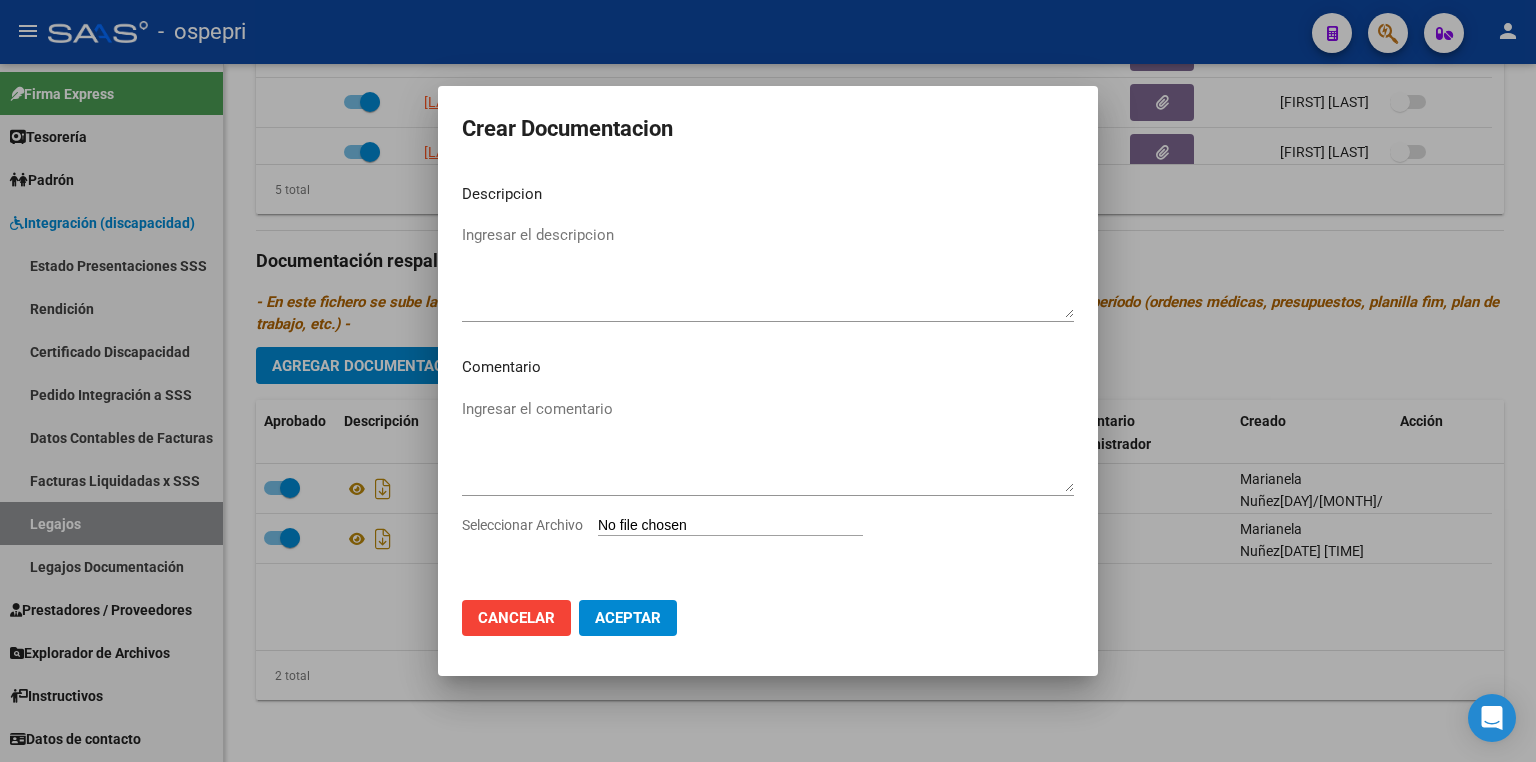 click on "Seleccionar Archivo" at bounding box center [730, 526] 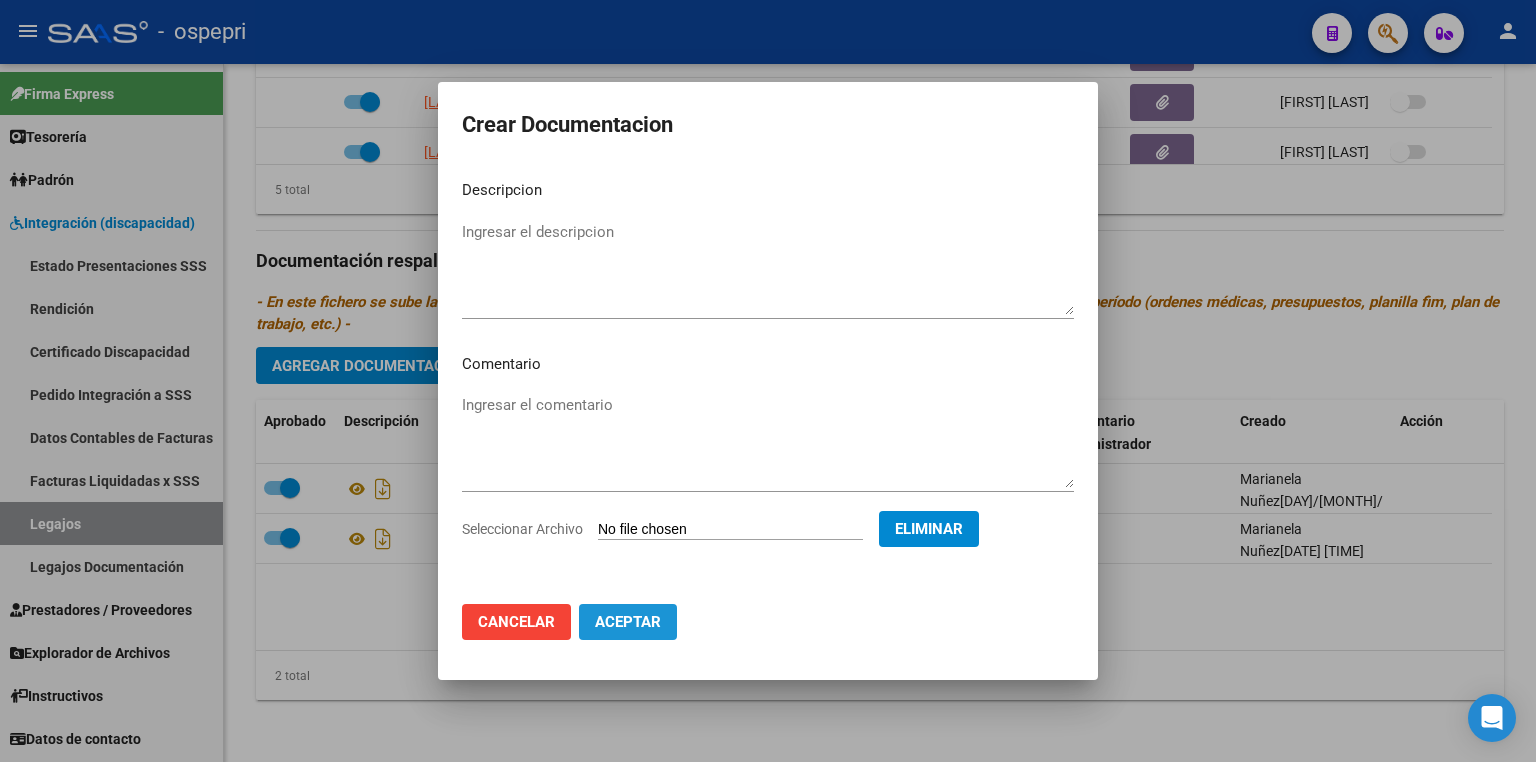 click on "Aceptar" 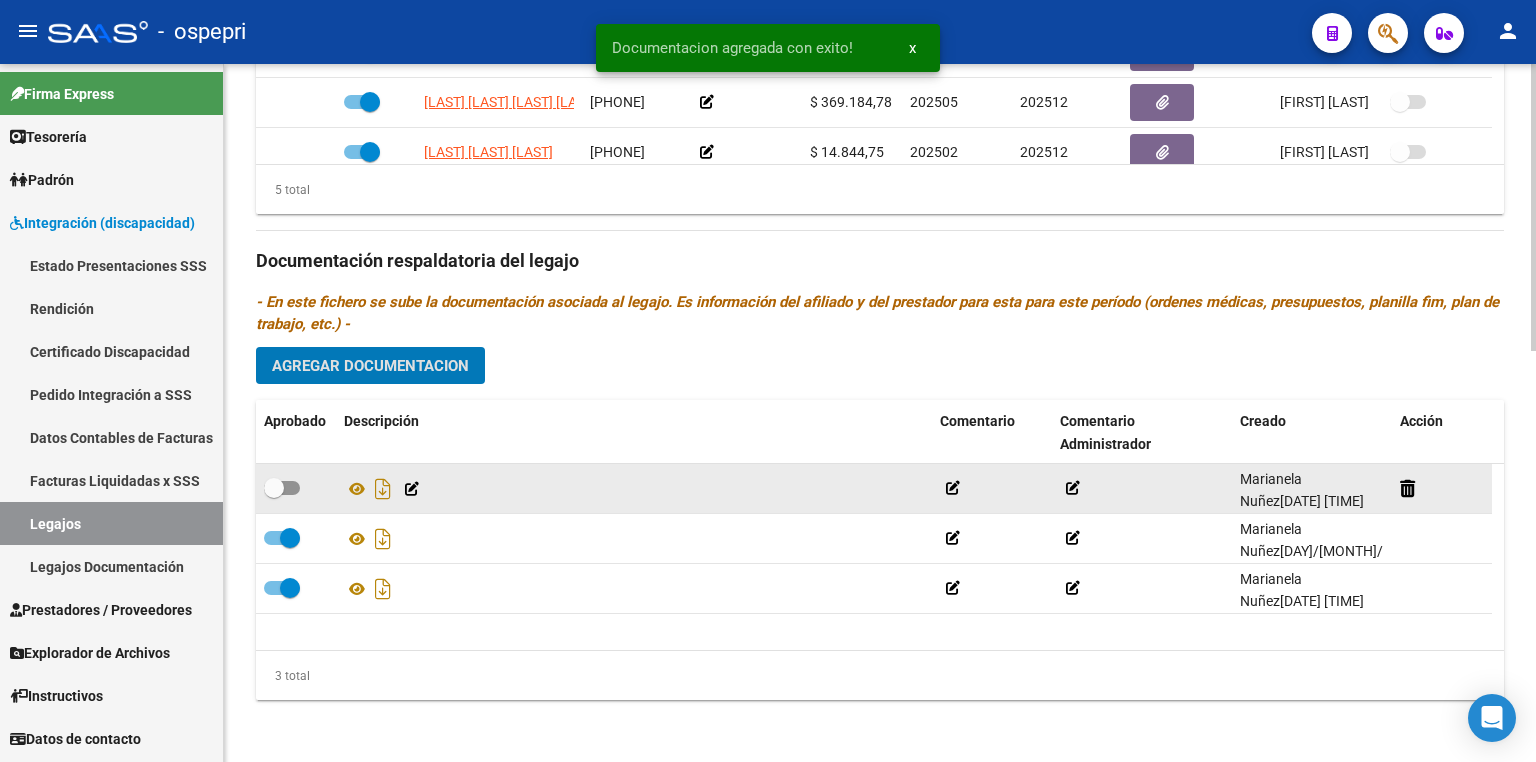 click at bounding box center (282, 488) 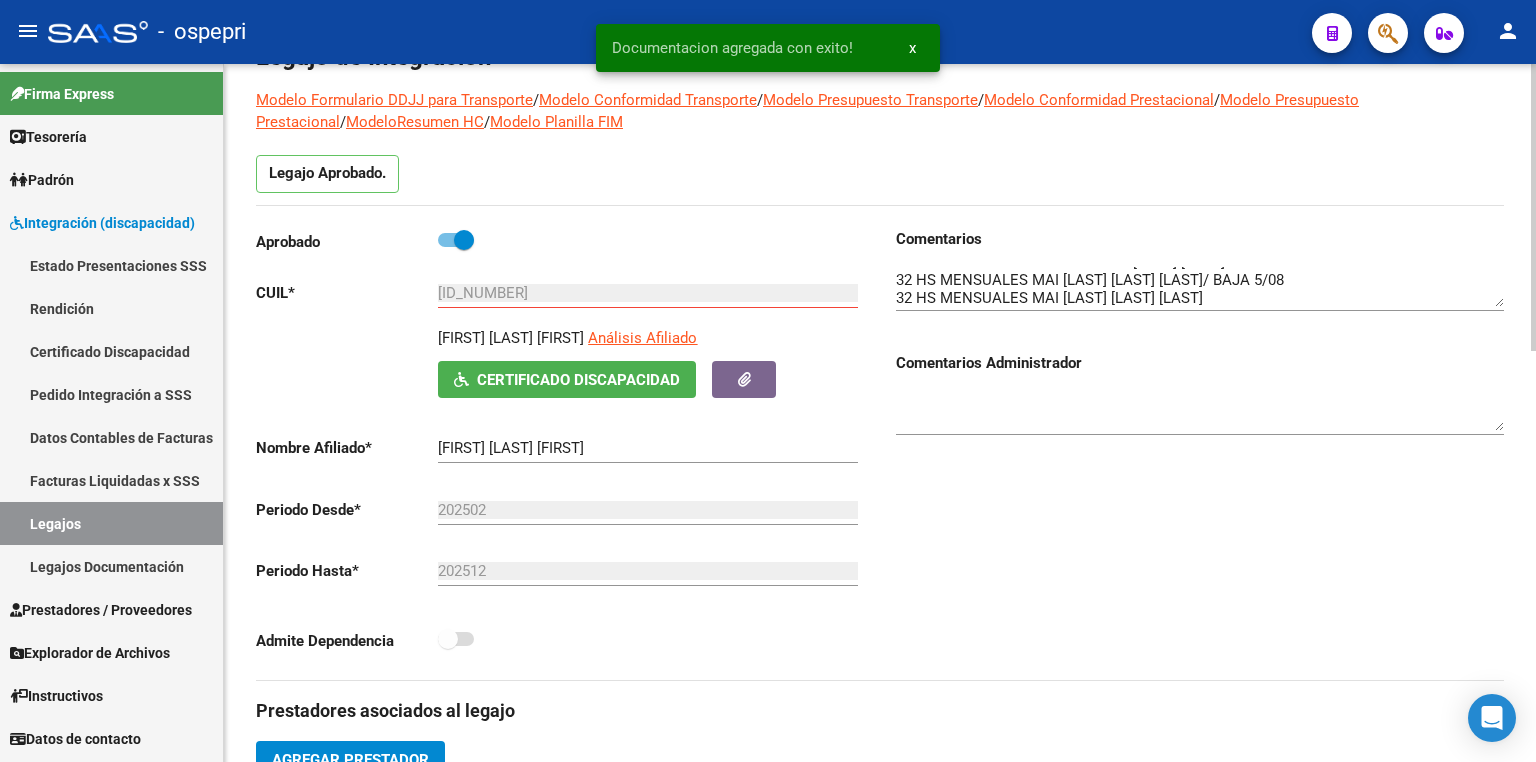 scroll, scrollTop: 0, scrollLeft: 0, axis: both 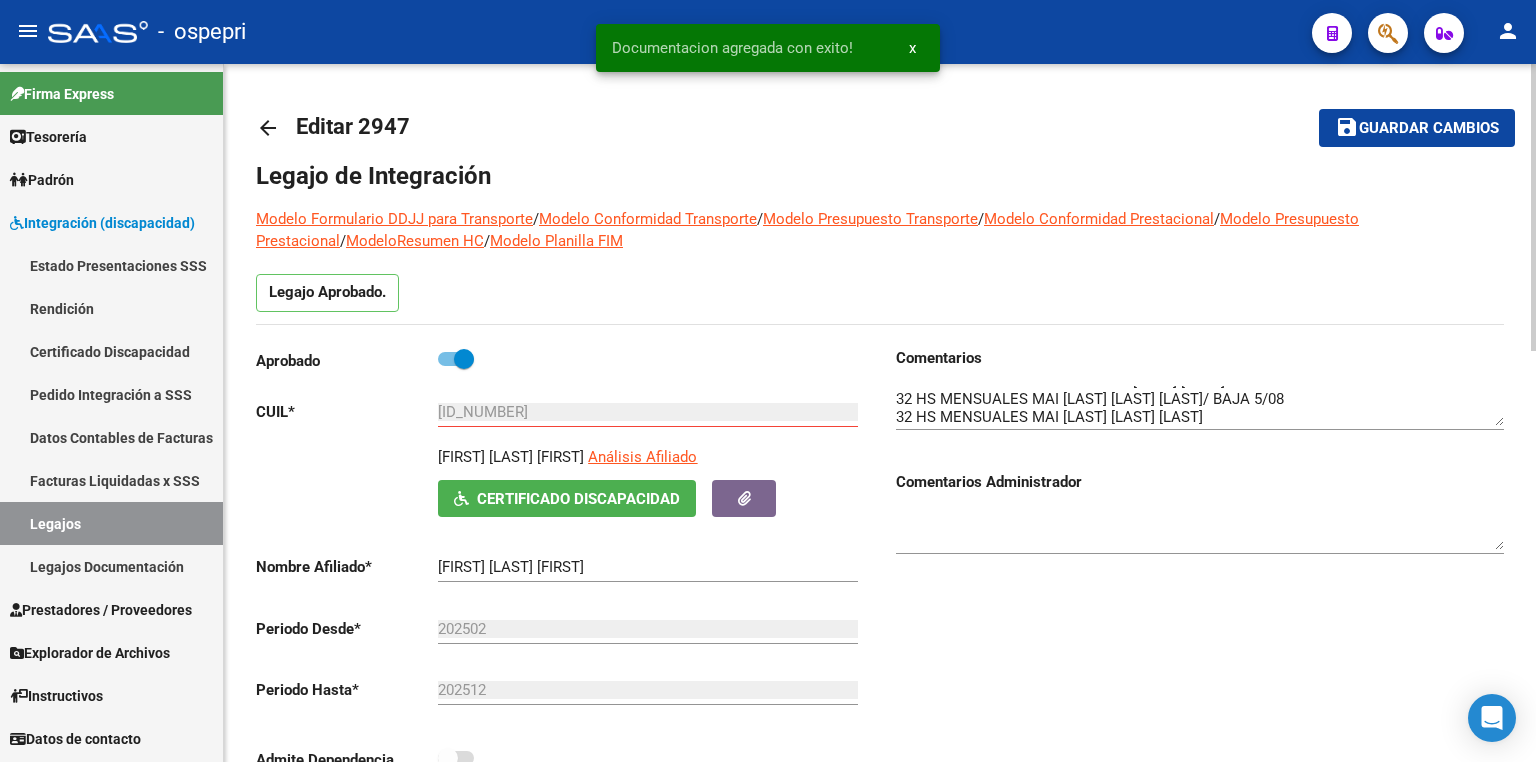 click on "Guardar cambios" 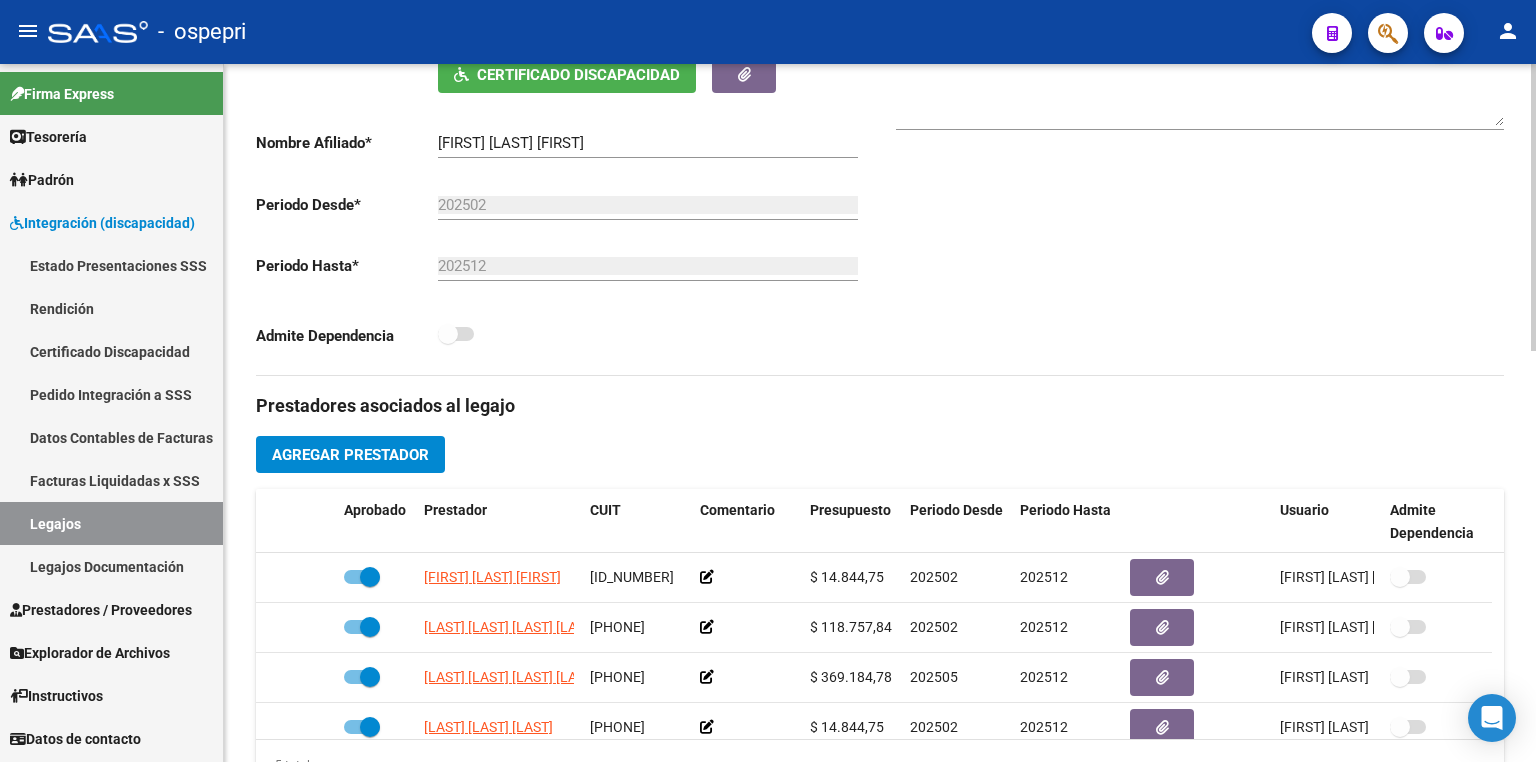 scroll, scrollTop: 679, scrollLeft: 0, axis: vertical 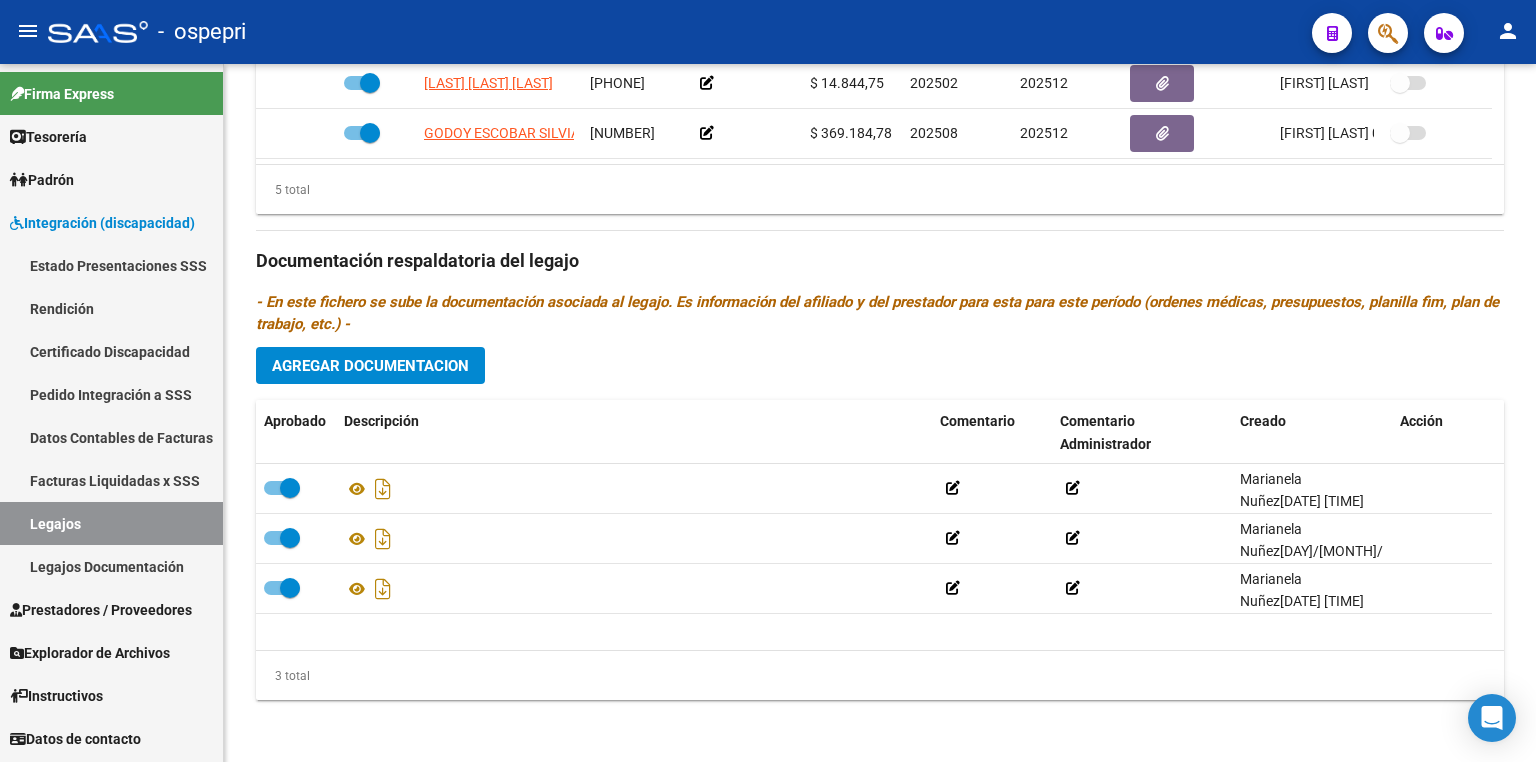 click on "Legajos" at bounding box center [111, 523] 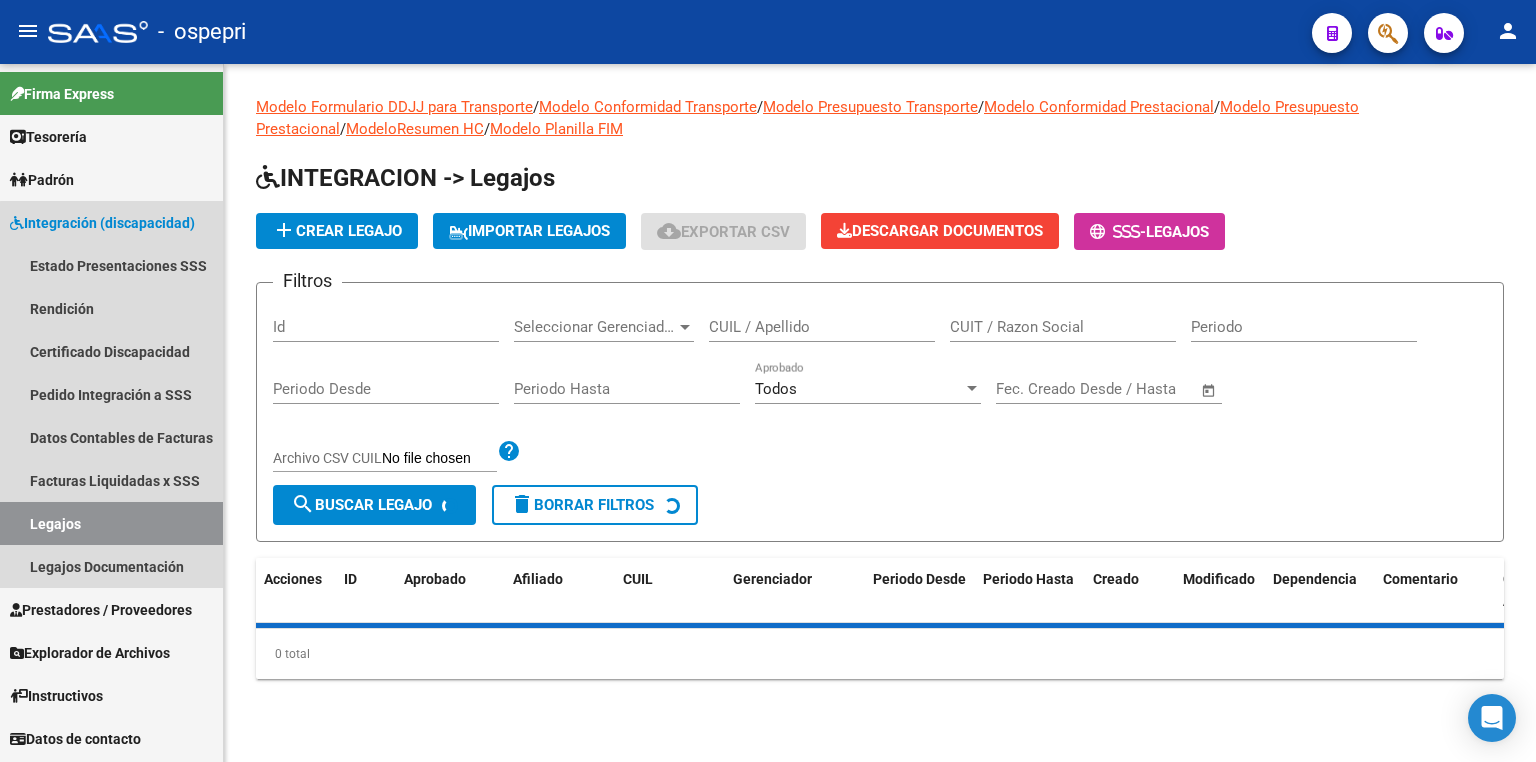 scroll, scrollTop: 0, scrollLeft: 0, axis: both 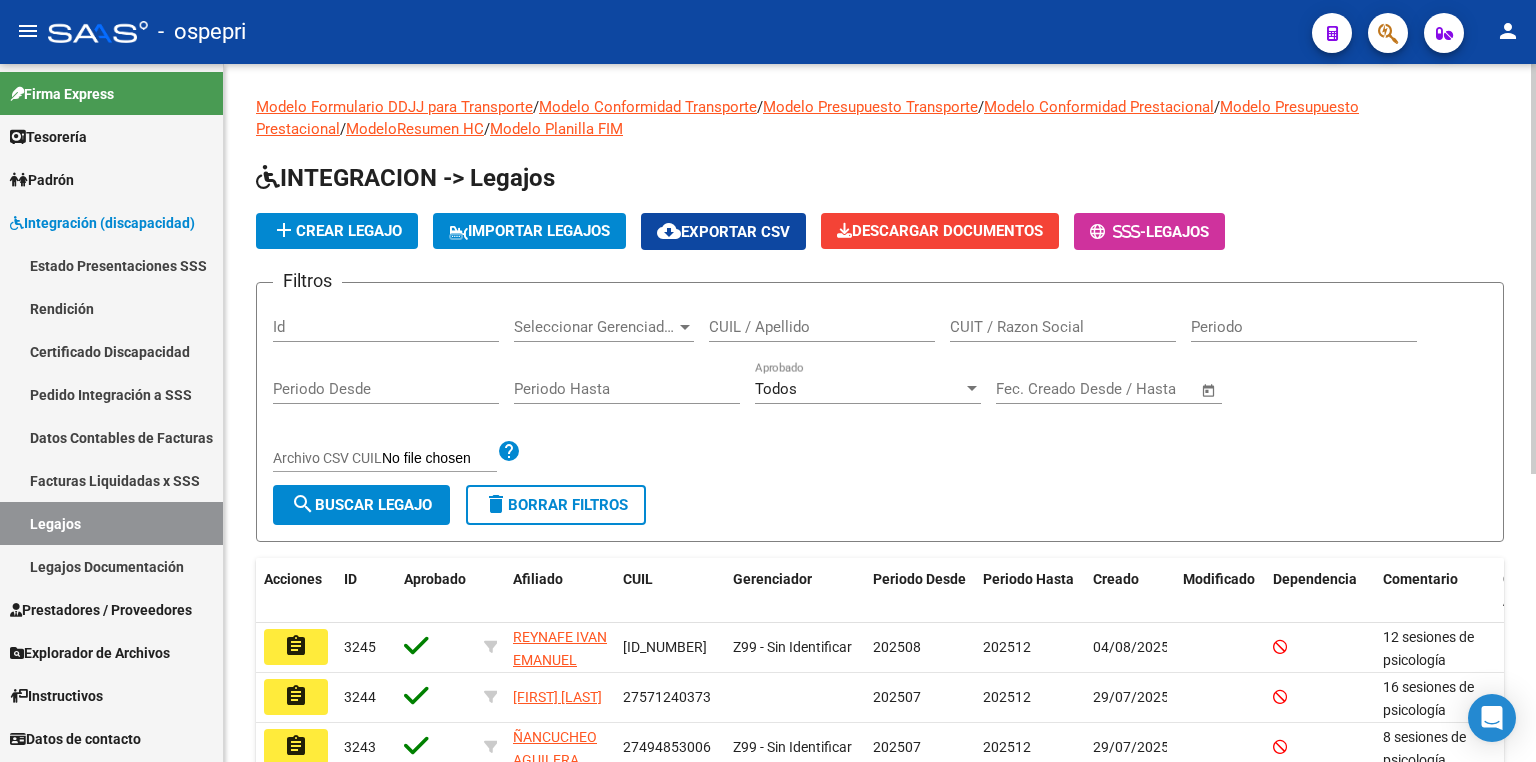 click on "CUIL / Apellido" at bounding box center (822, 327) 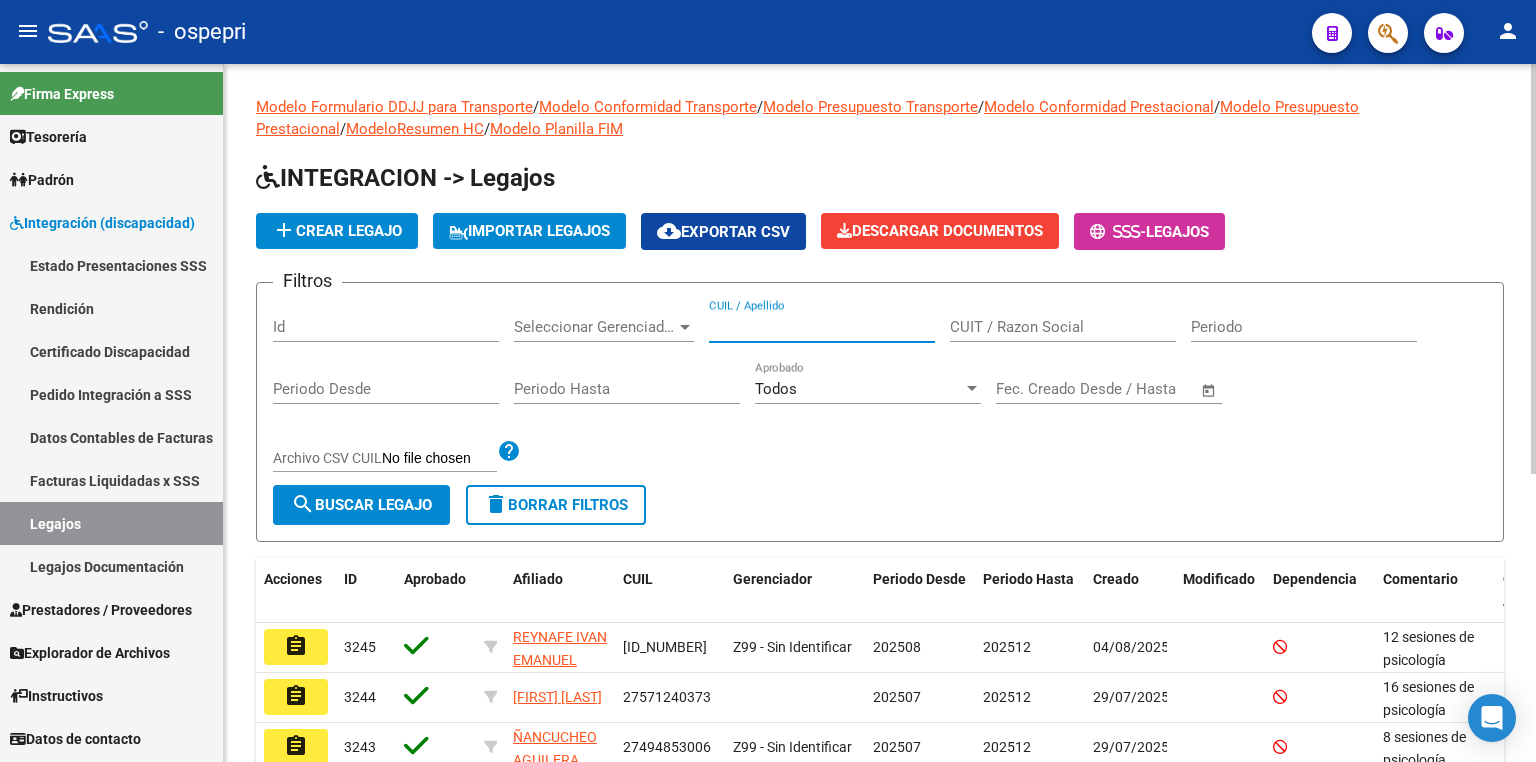 paste on "59059330" 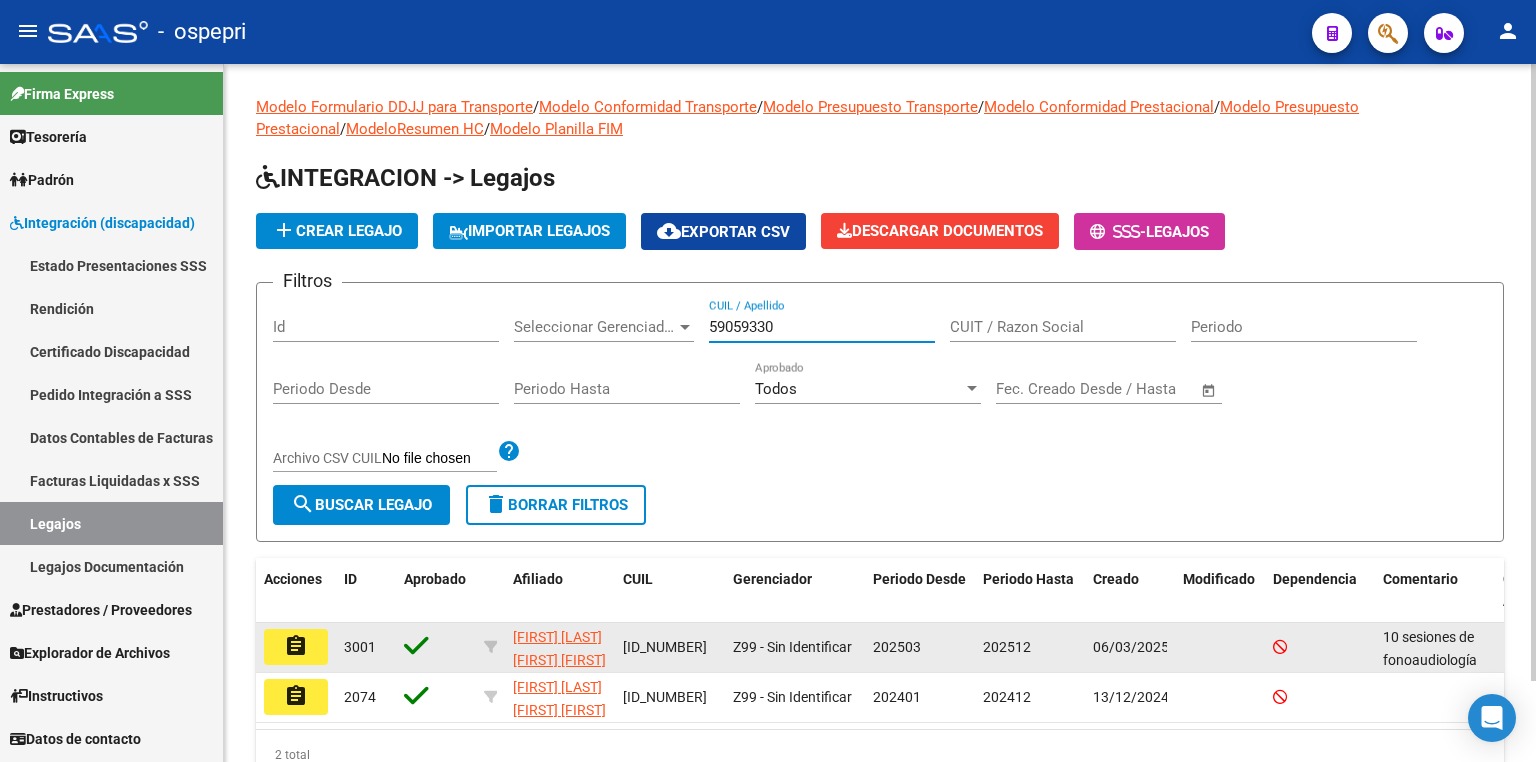 type on "59059330" 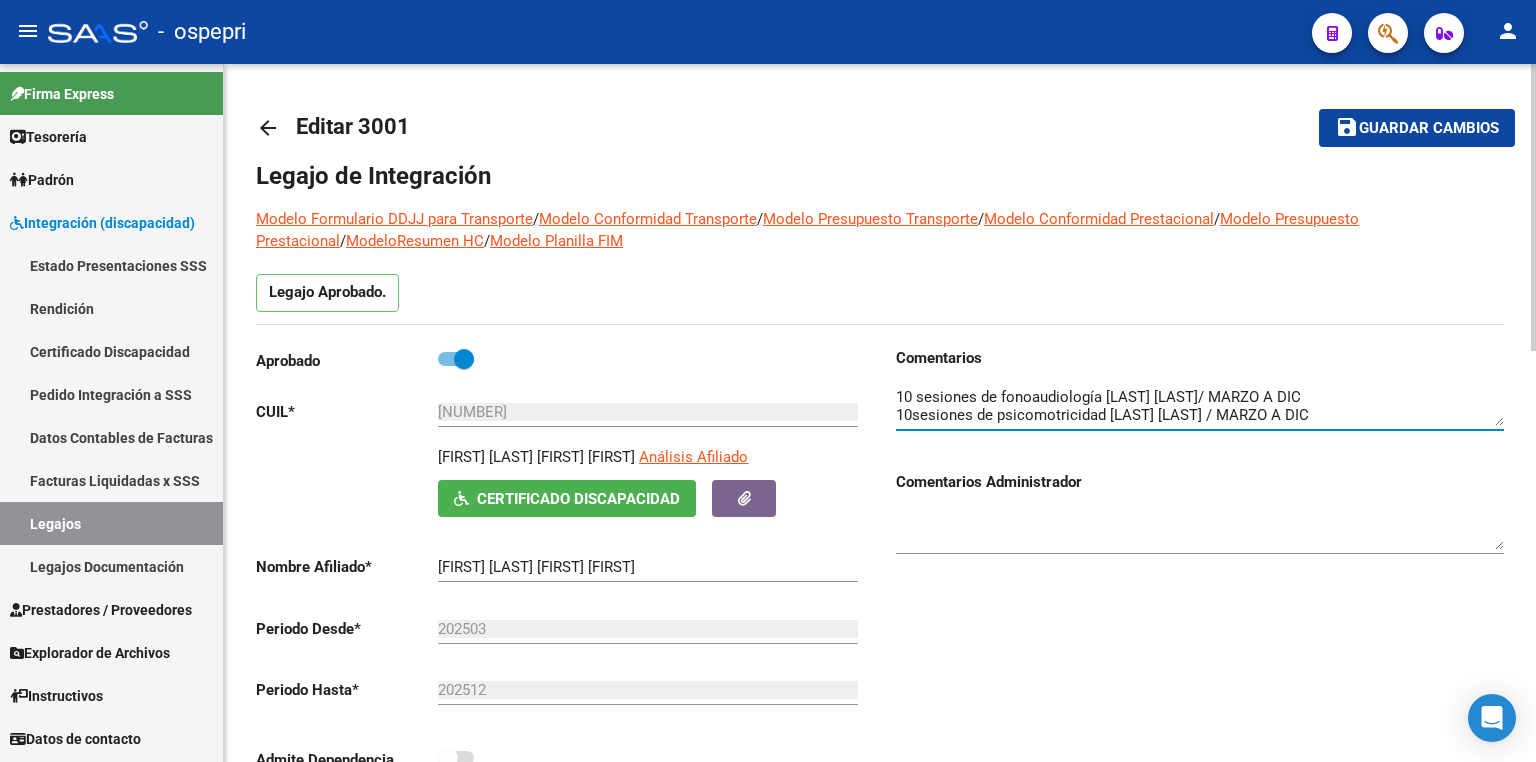scroll, scrollTop: 17, scrollLeft: 0, axis: vertical 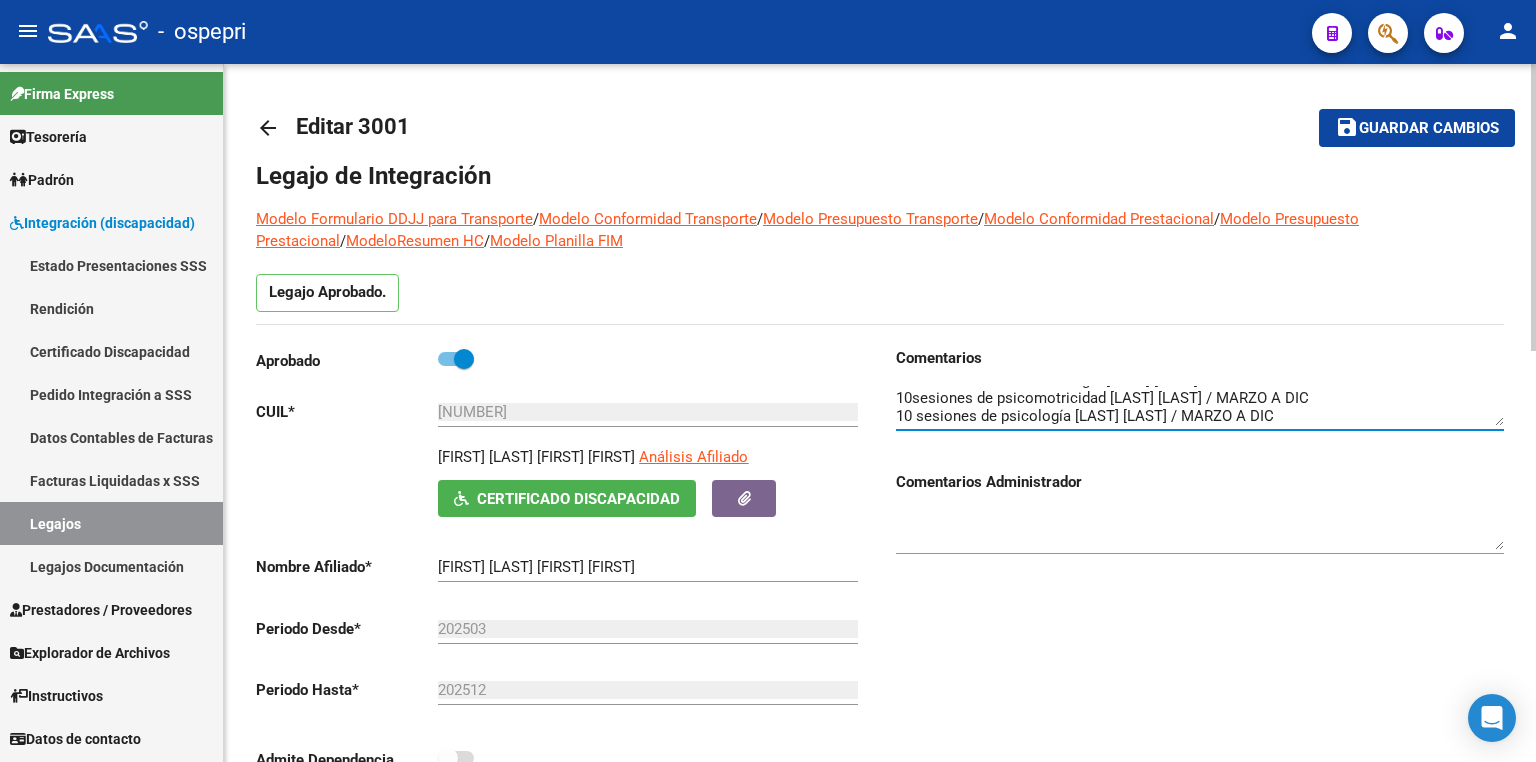 click at bounding box center [1200, 406] 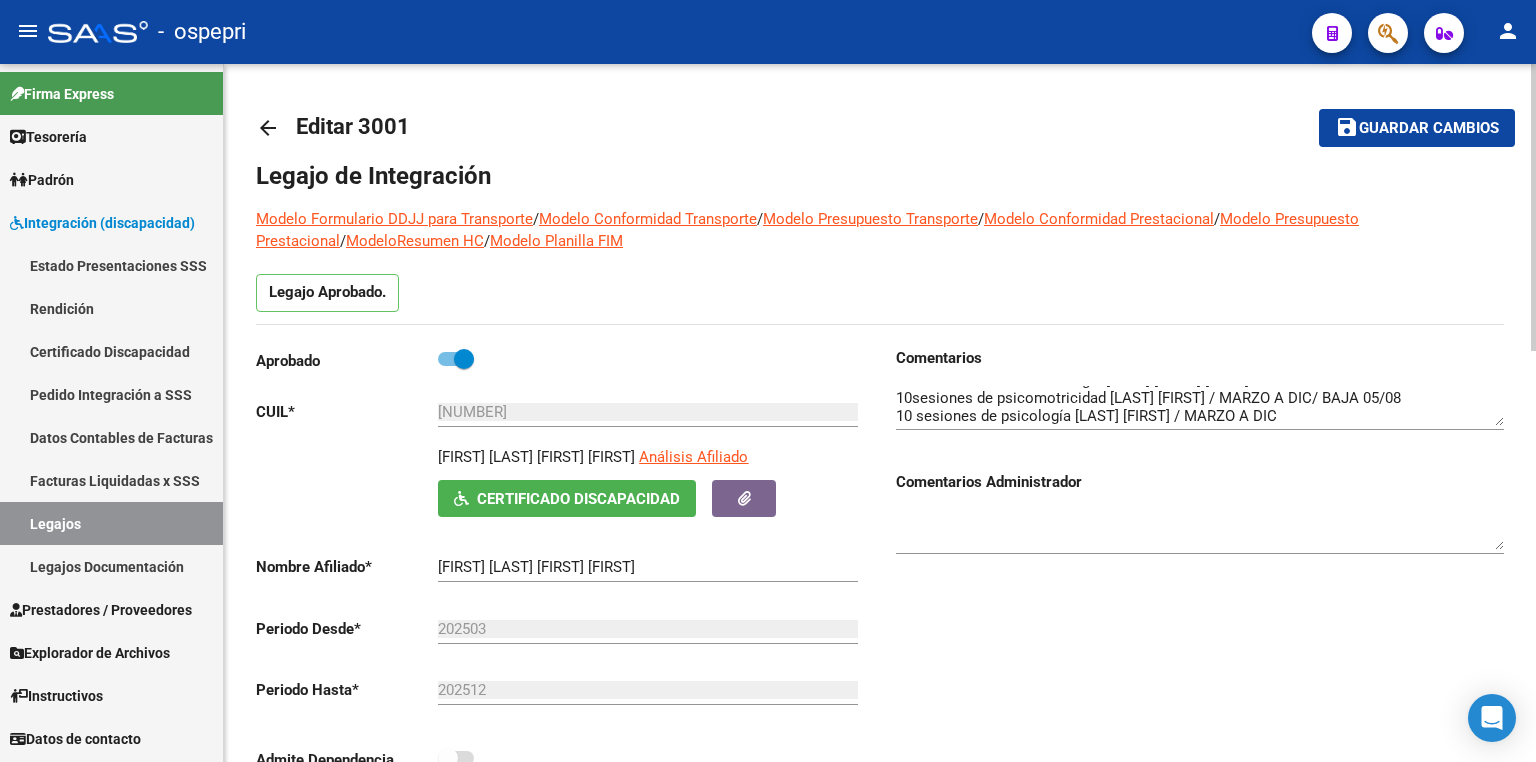 click on "arrow_back Editar 3001    save Guardar cambios Legajo de Integración Modelo Formulario DDJJ para Transporte  /  Modelo Conformidad Transporte  /  Modelo Presupuesto Transporte  /  Modelo Conformidad Prestacional  /  Modelo Presupuesto Prestacional  /  ModeloResumen HC  /  Modelo Planilla FIM  Legajo Aprobado.  Aprobado   CUIL  *   [PHONE] Ingresar CUIL  [LAST] [LAST] [LAST] [LAST]     Análisis Afiliado    Certificado Discapacidad ARCA Padrón Nombre Afiliado  *   [LAST] [LAST] [LAST] [LAST] Ingresar el nombre  Periodo Desde  *   202503 Ej: 202203  Periodo Hasta  *   202512 Ej: 202212  Admite Dependencia   Comentarios                                  Comentarios Administrador  Prestadores asociados al legajo Agregar Prestador Aprobado Prestador CUIT Comentario Presupuesto Periodo Desde Periodo Hasta Usuario Admite Dependencia   [LAST] [LAST] [LAST] [PHONE]      $ 14.844,75  202503 202512 [FIRST] [LAST]   [DATE]      [LAST] [LAST] [LAST] [PHONE]      $ 148.447,50" 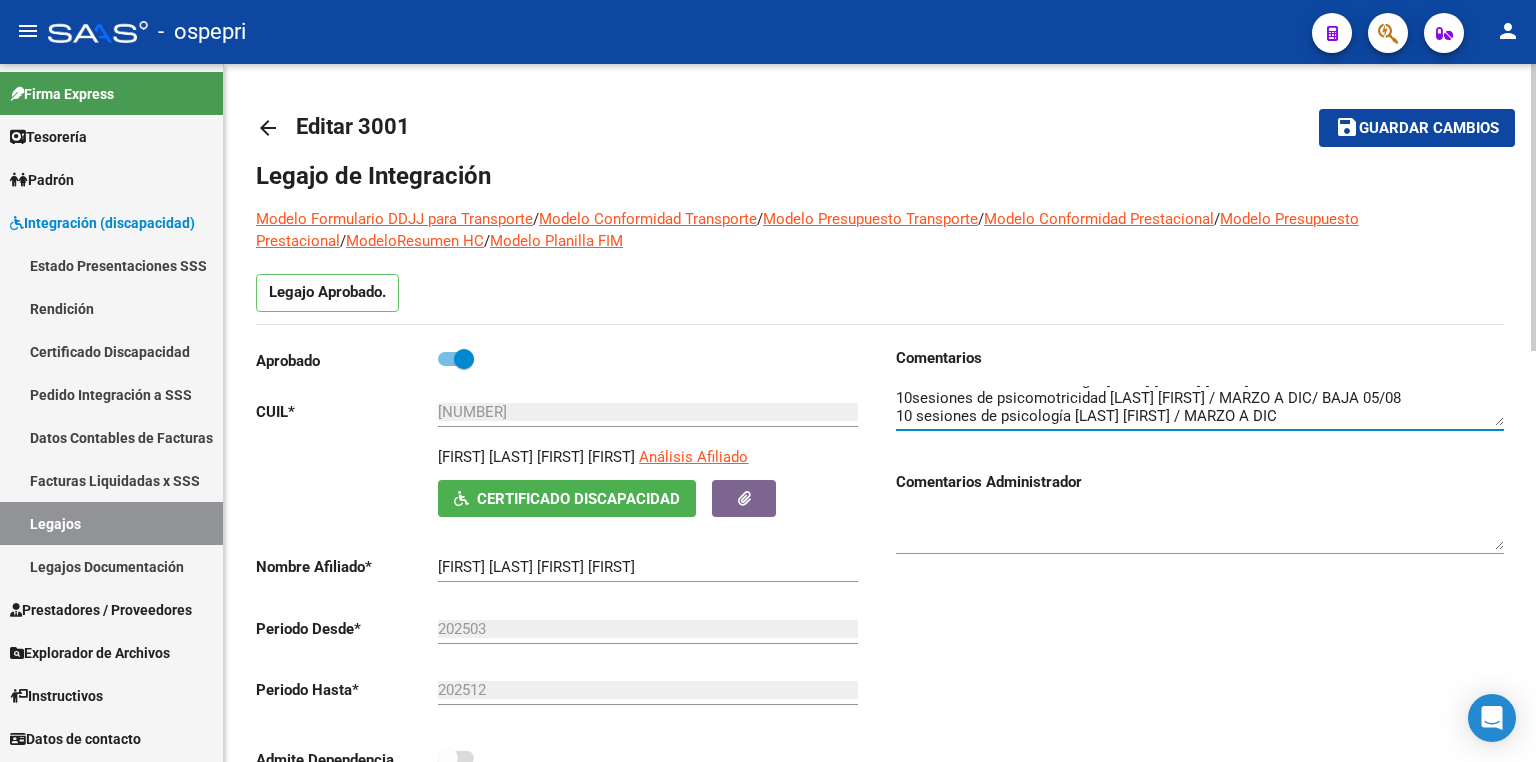 click at bounding box center (1200, 406) 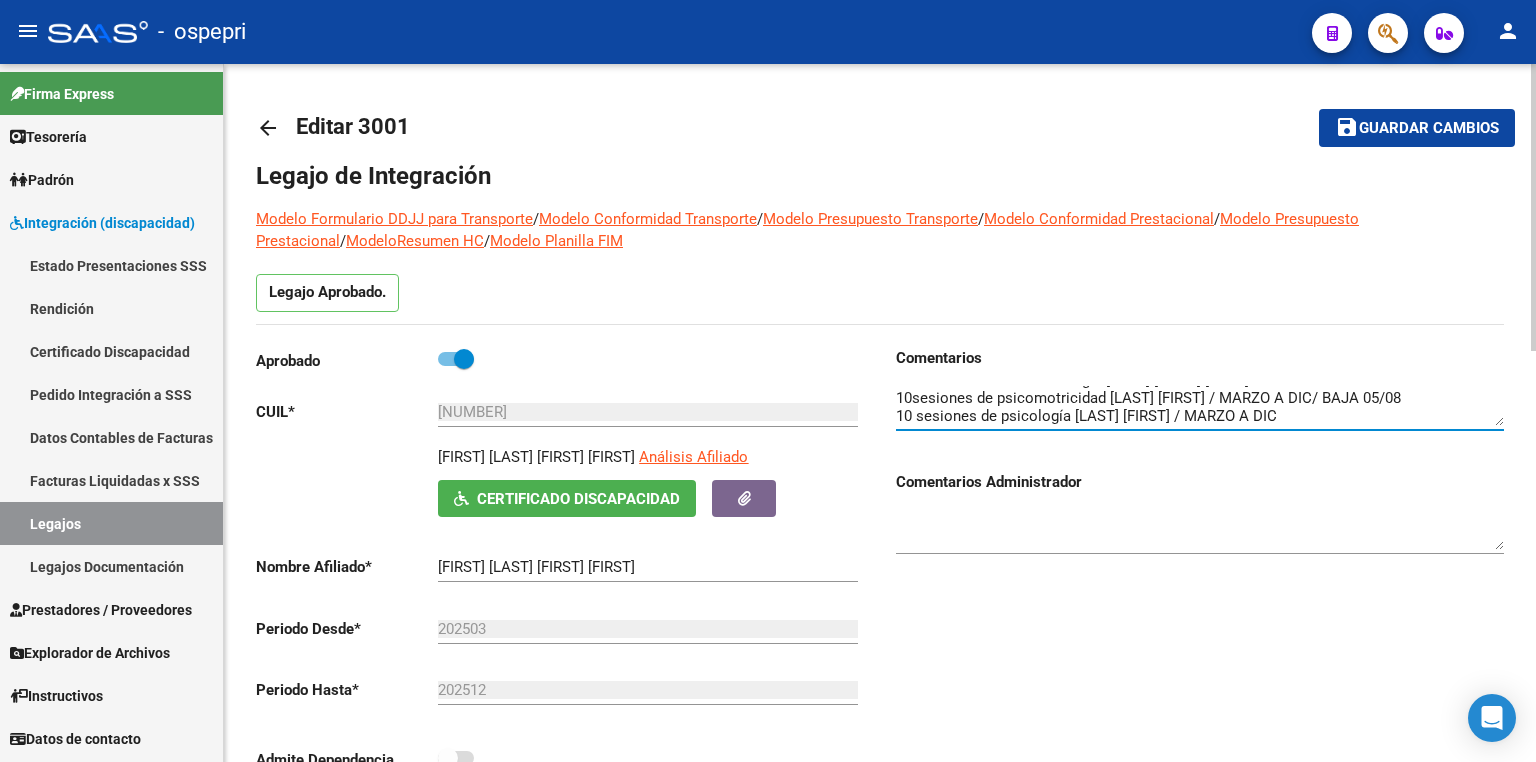 scroll, scrollTop: 34, scrollLeft: 0, axis: vertical 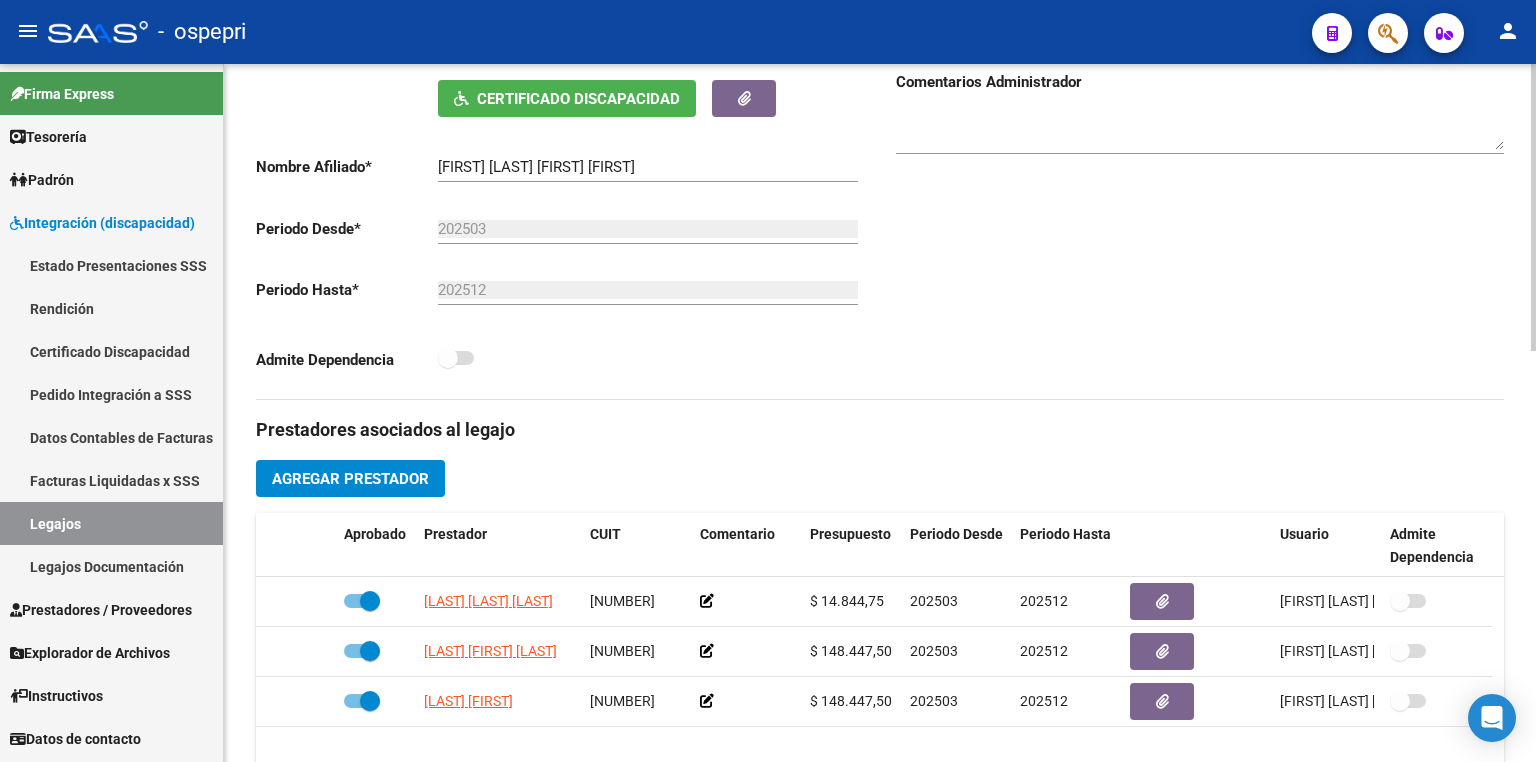type on "10 sesiones de fonoaudiología [LAST] [LAST]/ MARZO A DIC
10sesiones de psicomotricidad [LAST] [LAST] / MARZO A DIC/ BAJA 05/08
10 sesiones de psicología [LAST] [LAST] / MARZO A DIC
10 sesiones de psicomotricidad [LAST] [LAST] / AGOSTO A DIC" 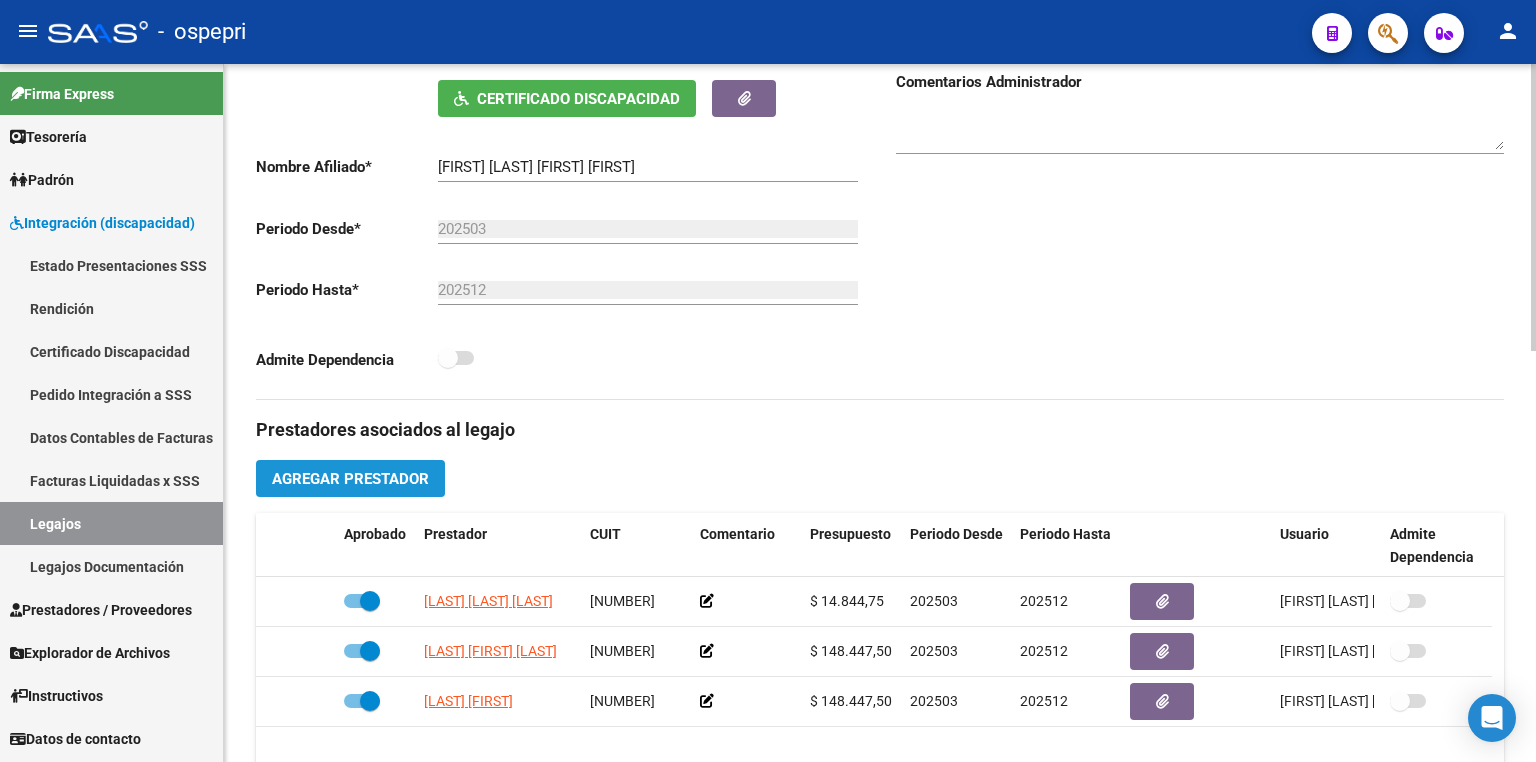 click on "Agregar Prestador" 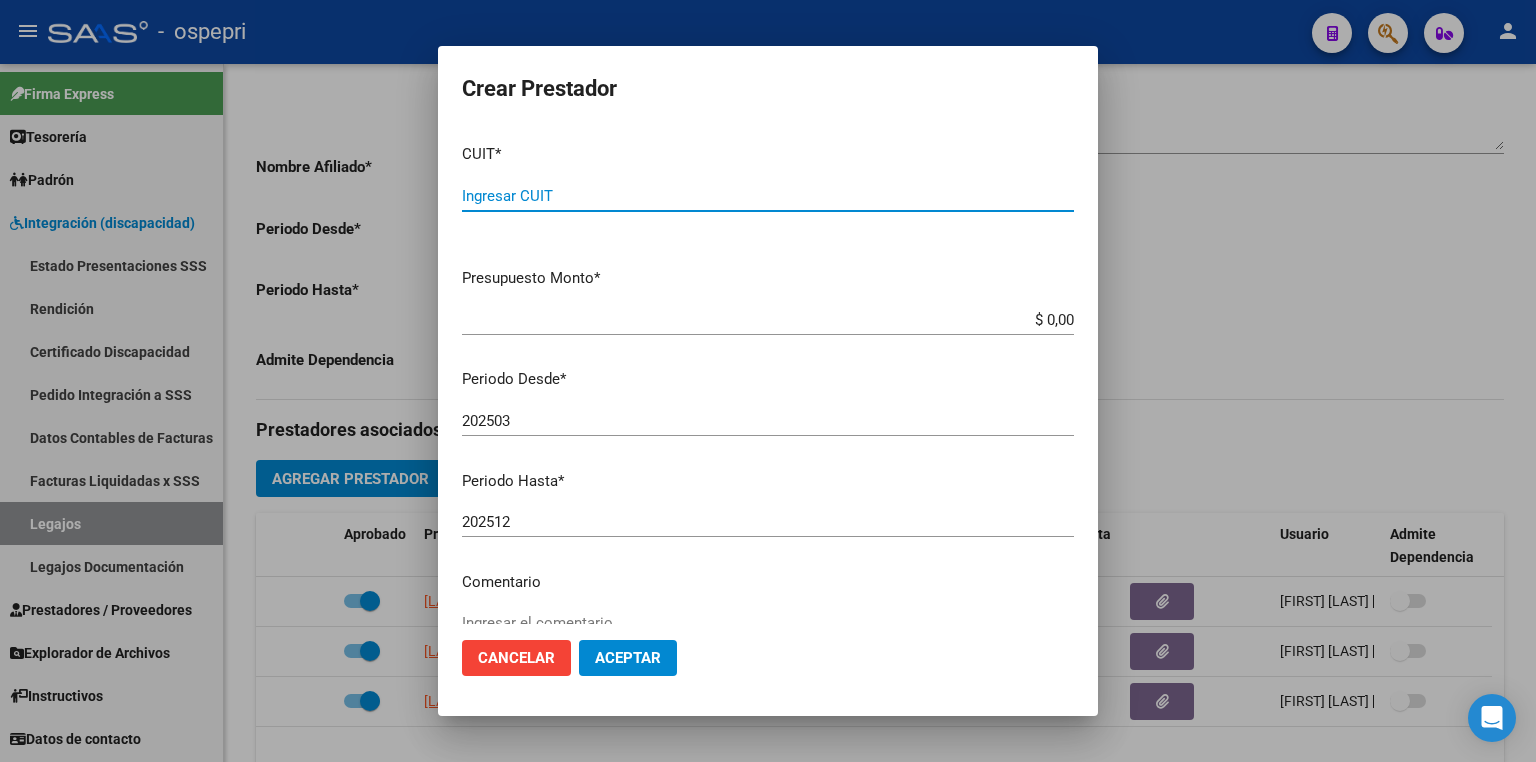 paste on "[NUMBER]" 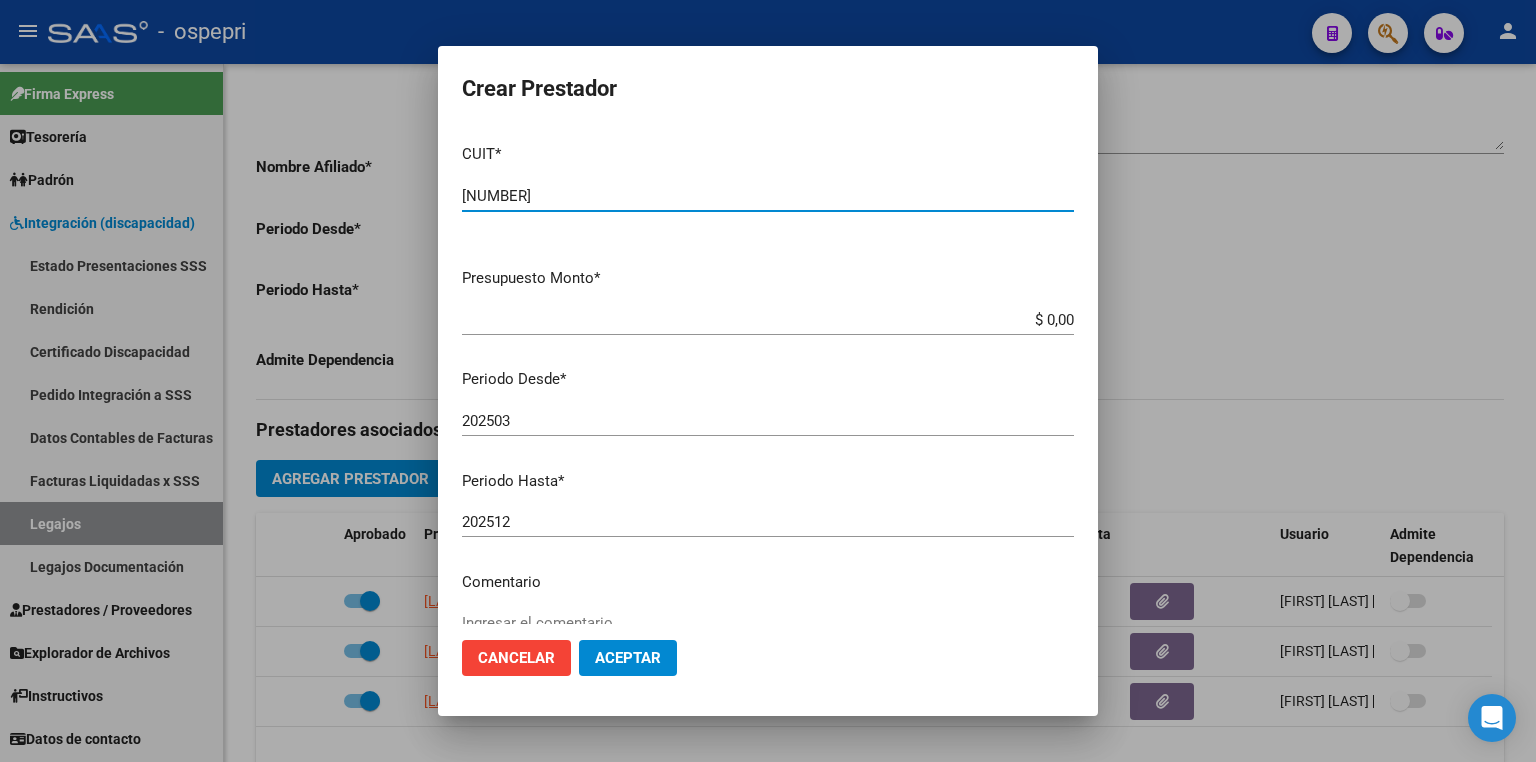 type on "[NUMBER]" 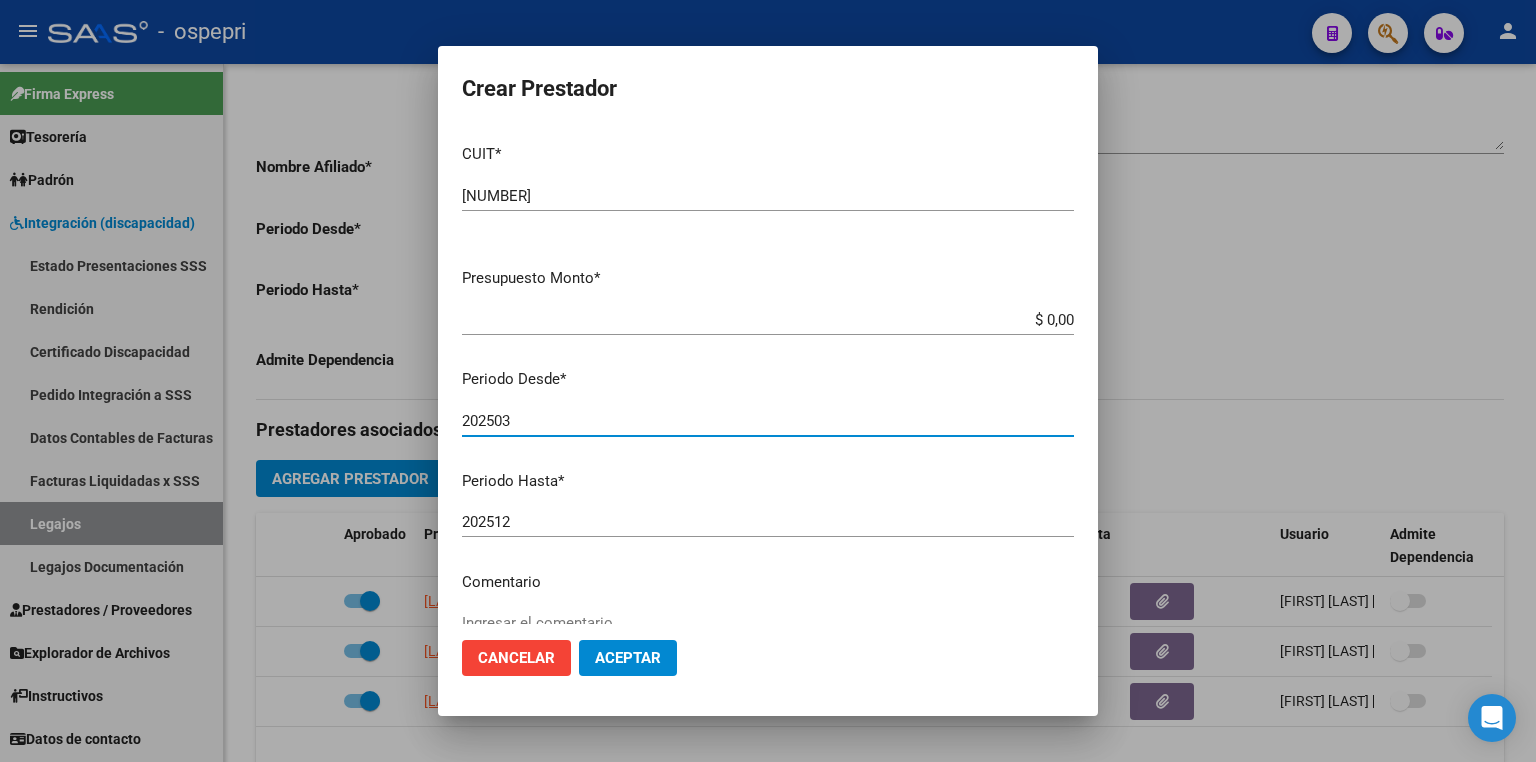 click on "202503" at bounding box center (768, 421) 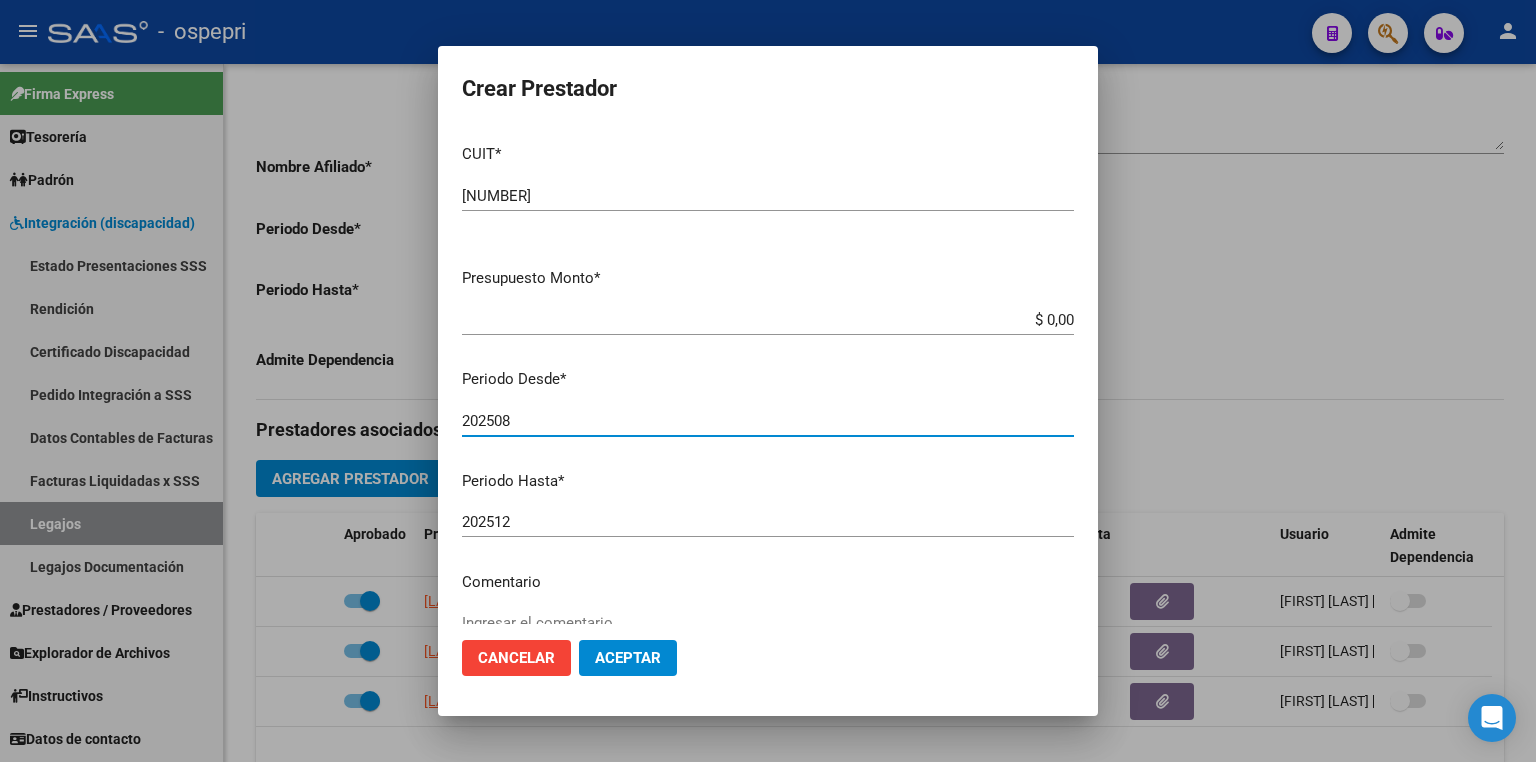 type on "202508" 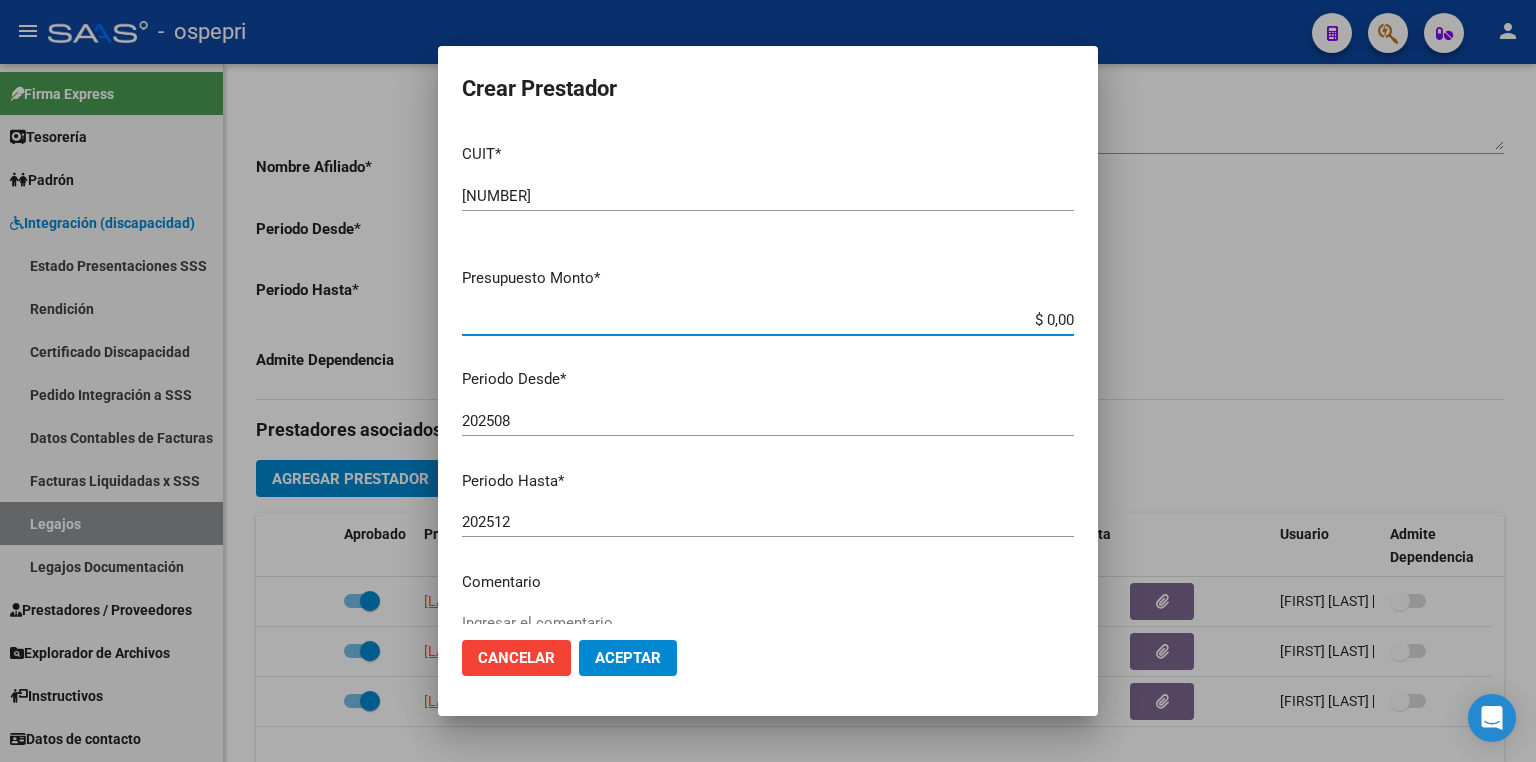 drag, startPoint x: 1013, startPoint y: 314, endPoint x: 1228, endPoint y: 348, distance: 217.67177 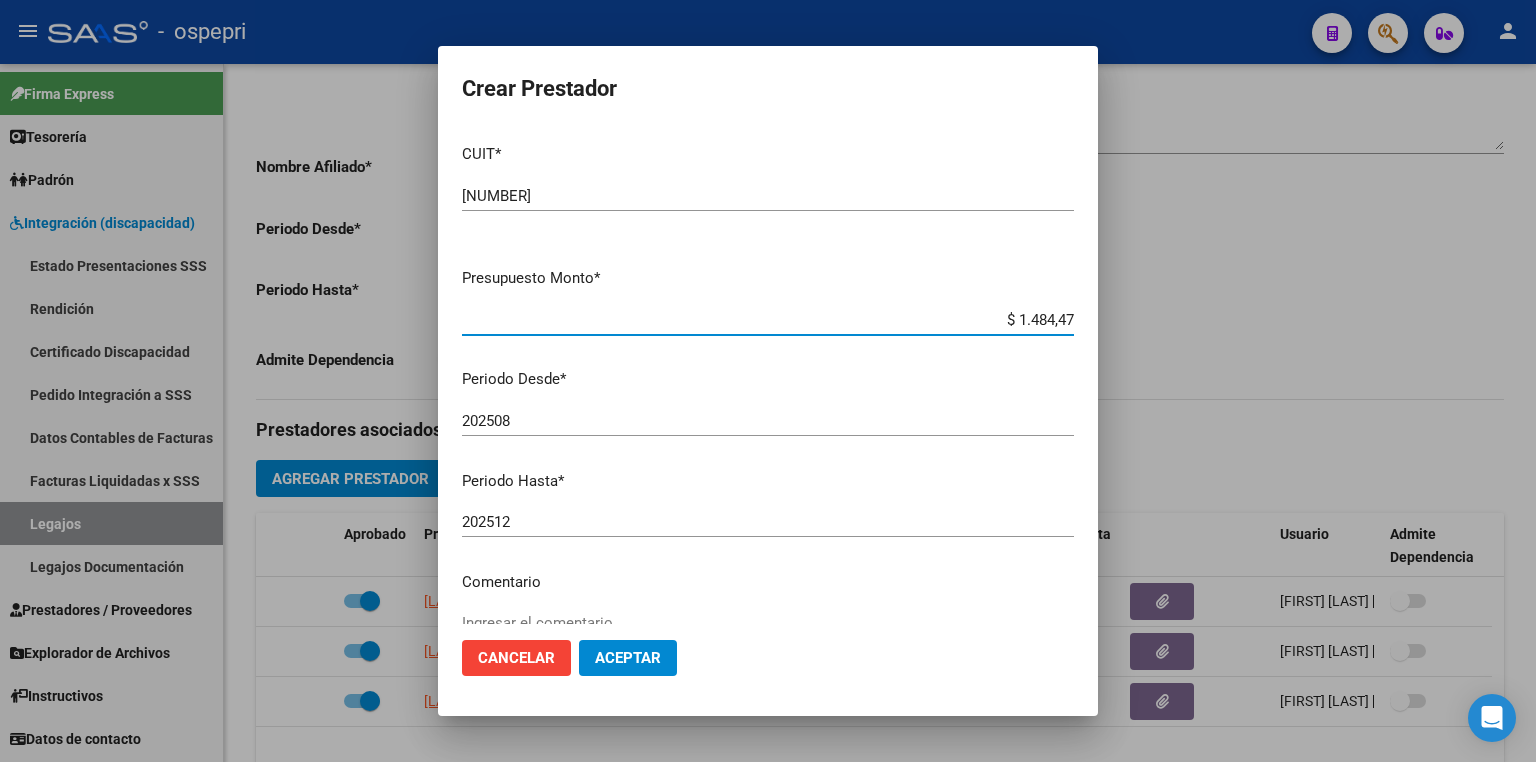 type on "$ 14.844,75" 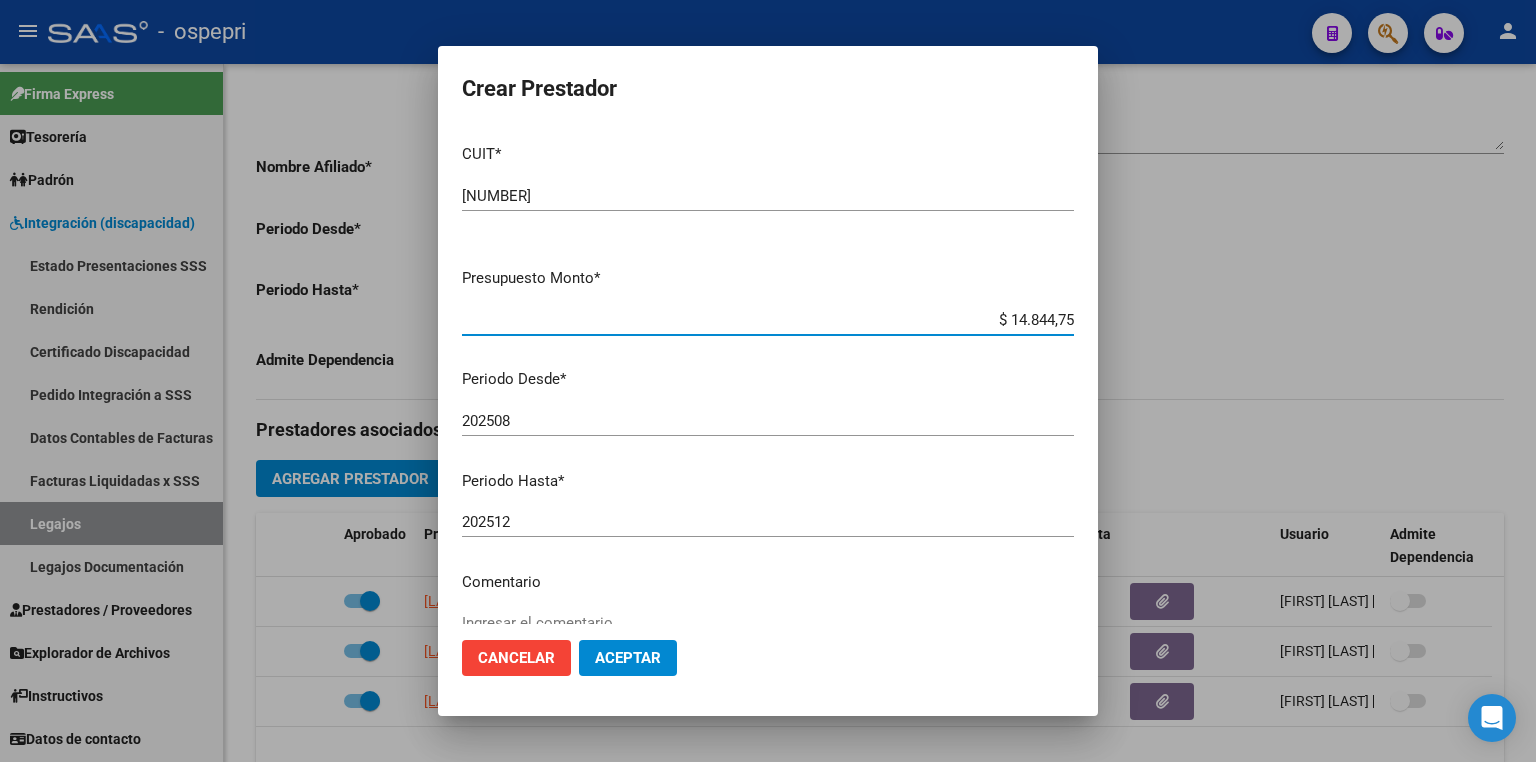 click on "Aceptar" 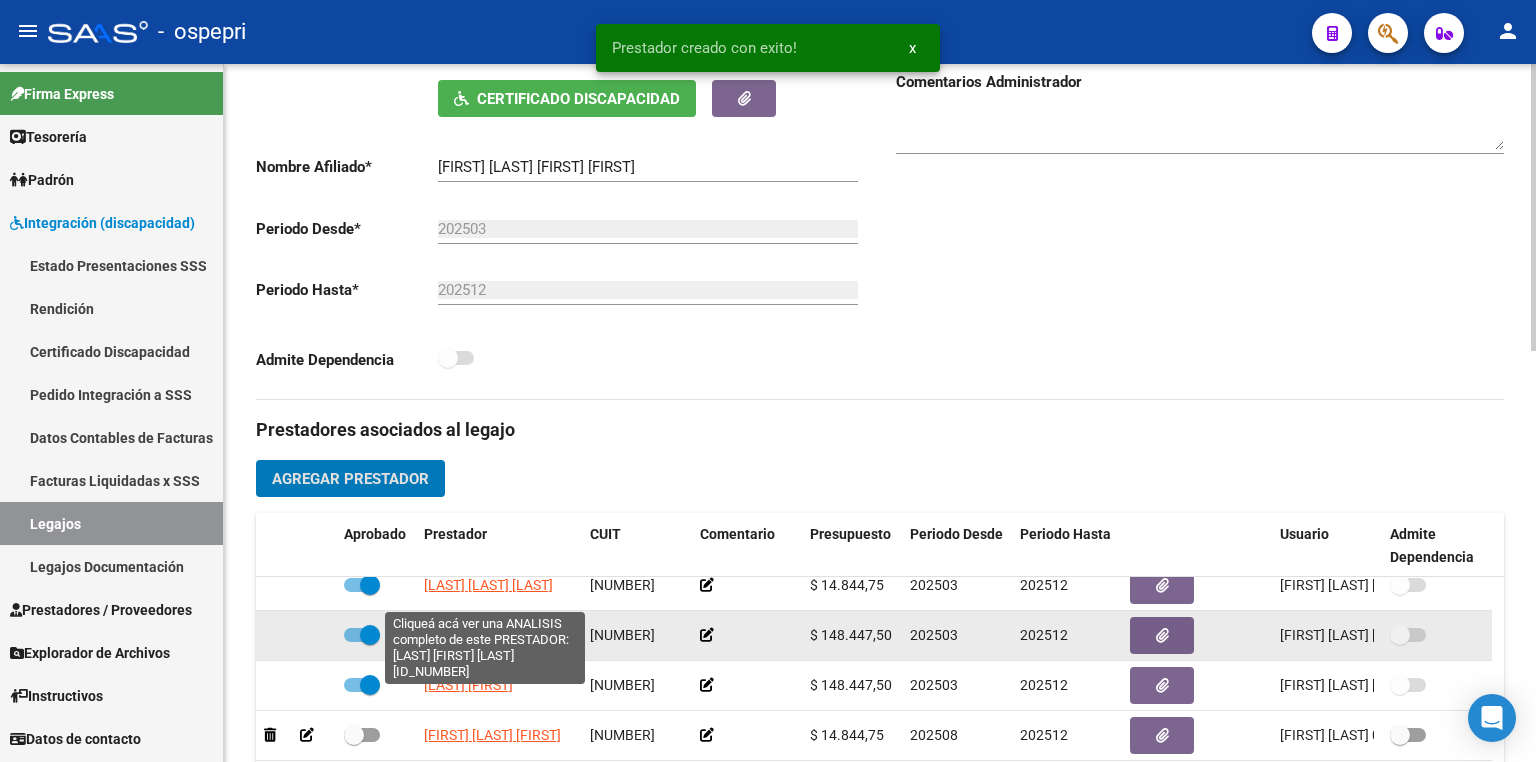 scroll, scrollTop: 20, scrollLeft: 0, axis: vertical 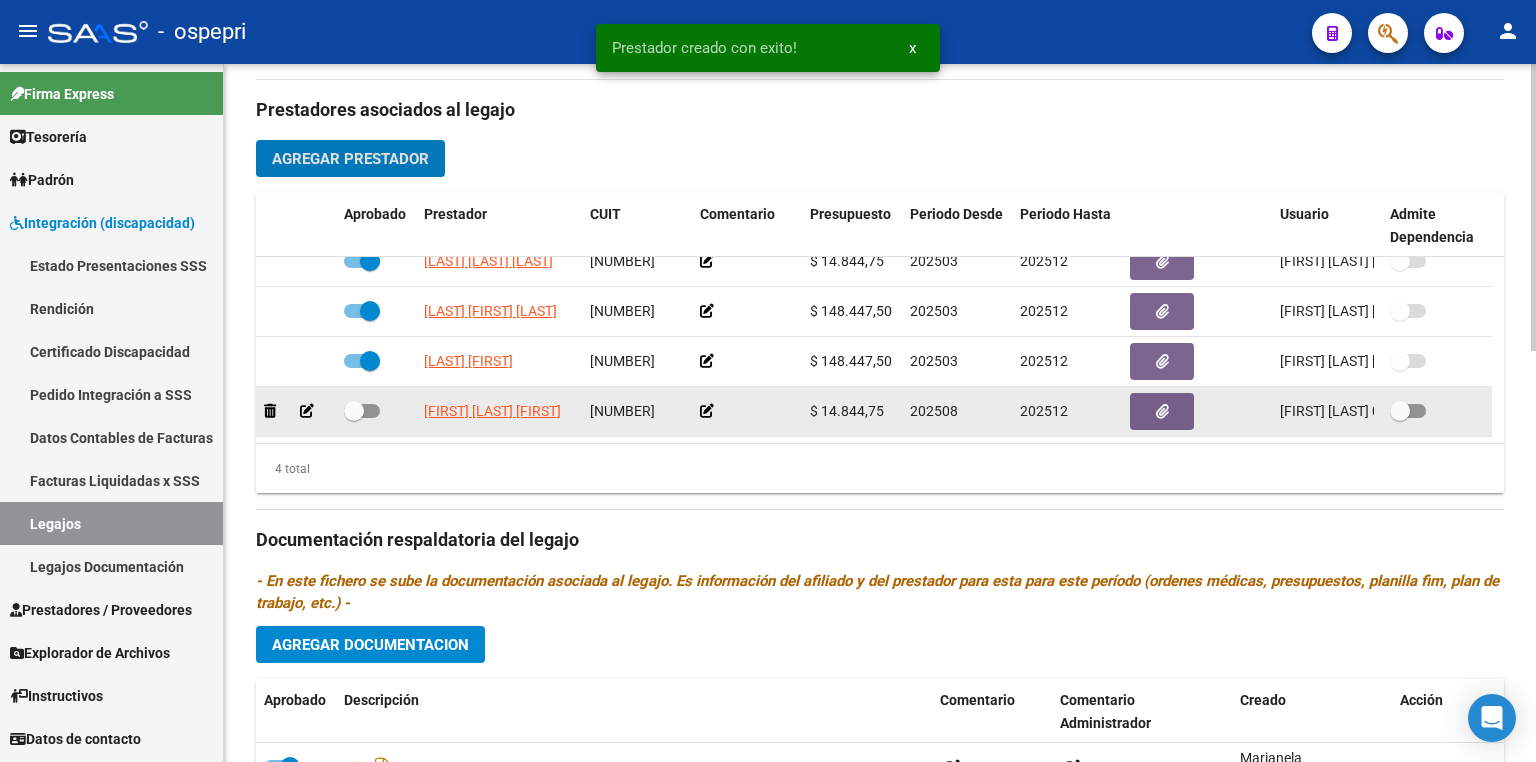 click at bounding box center (362, 411) 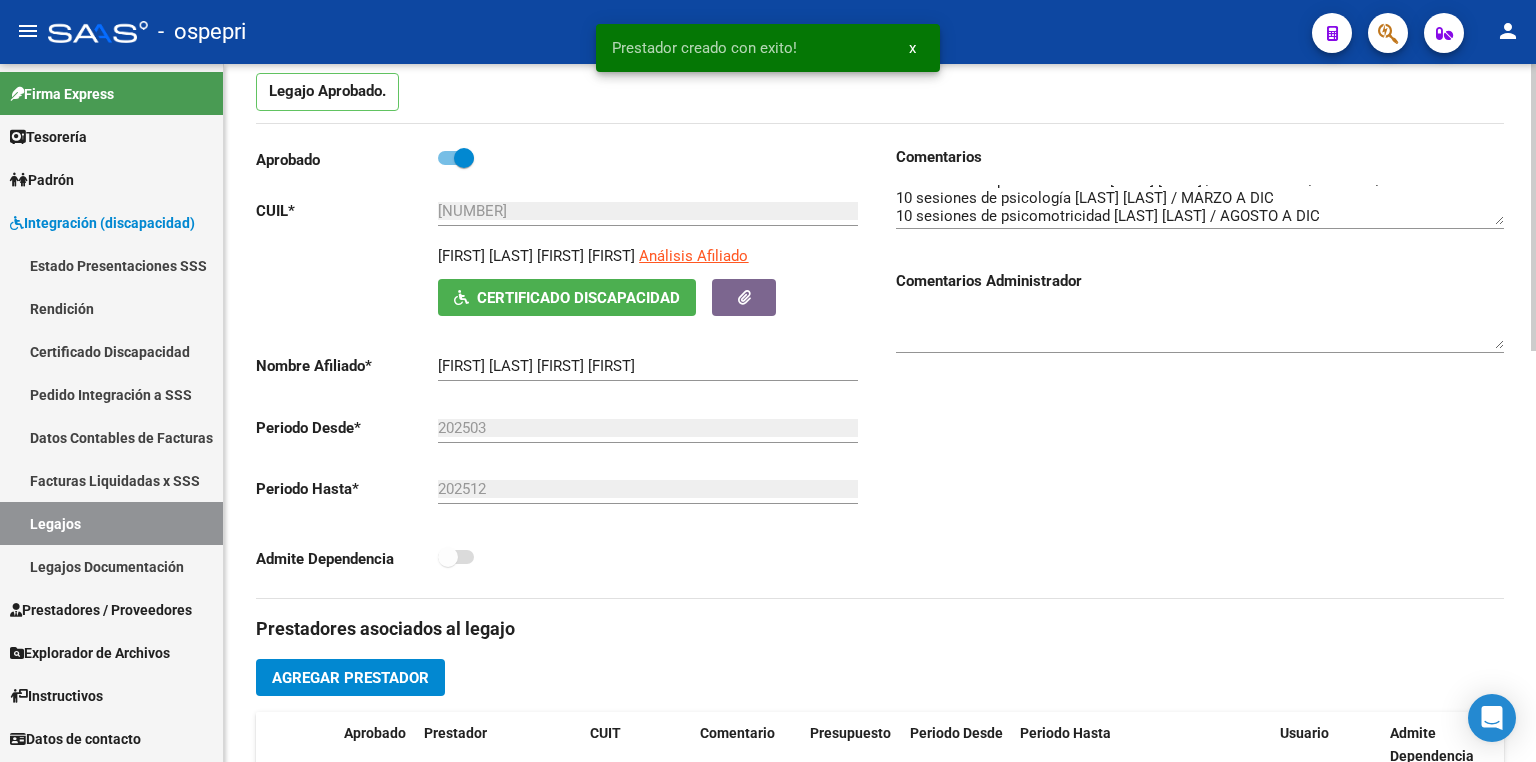scroll, scrollTop: 0, scrollLeft: 0, axis: both 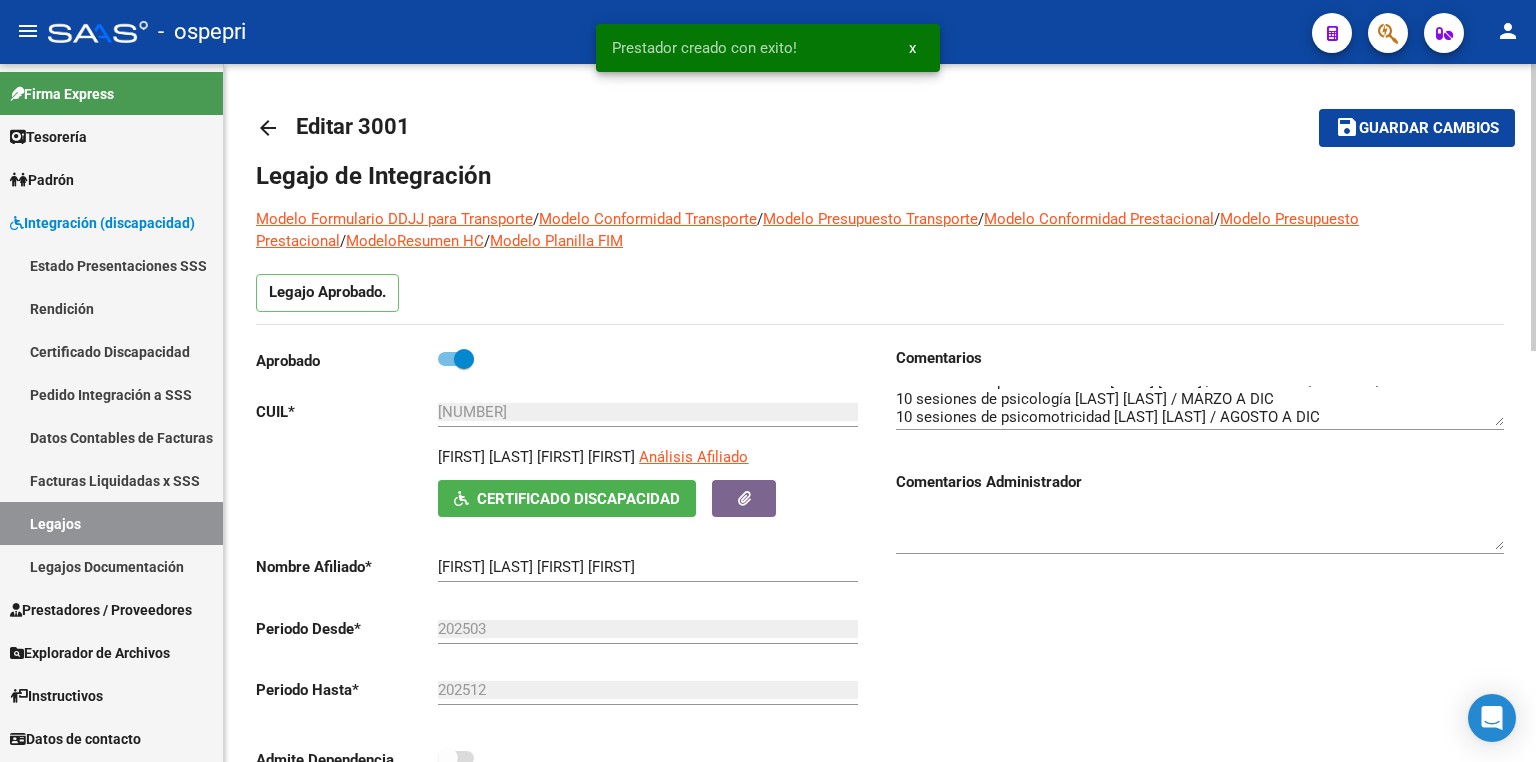 click on "save Guardar cambios" 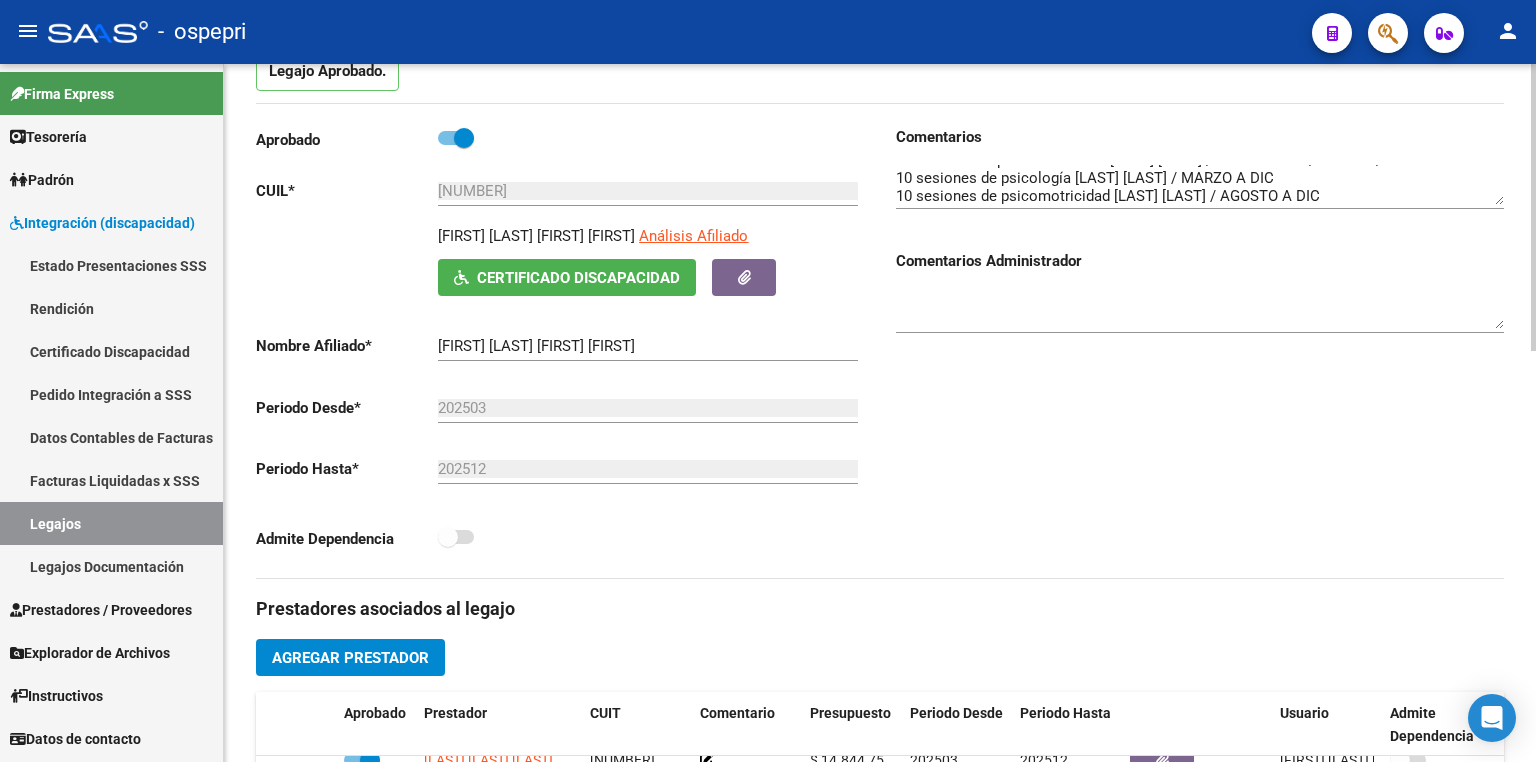 scroll, scrollTop: 199, scrollLeft: 0, axis: vertical 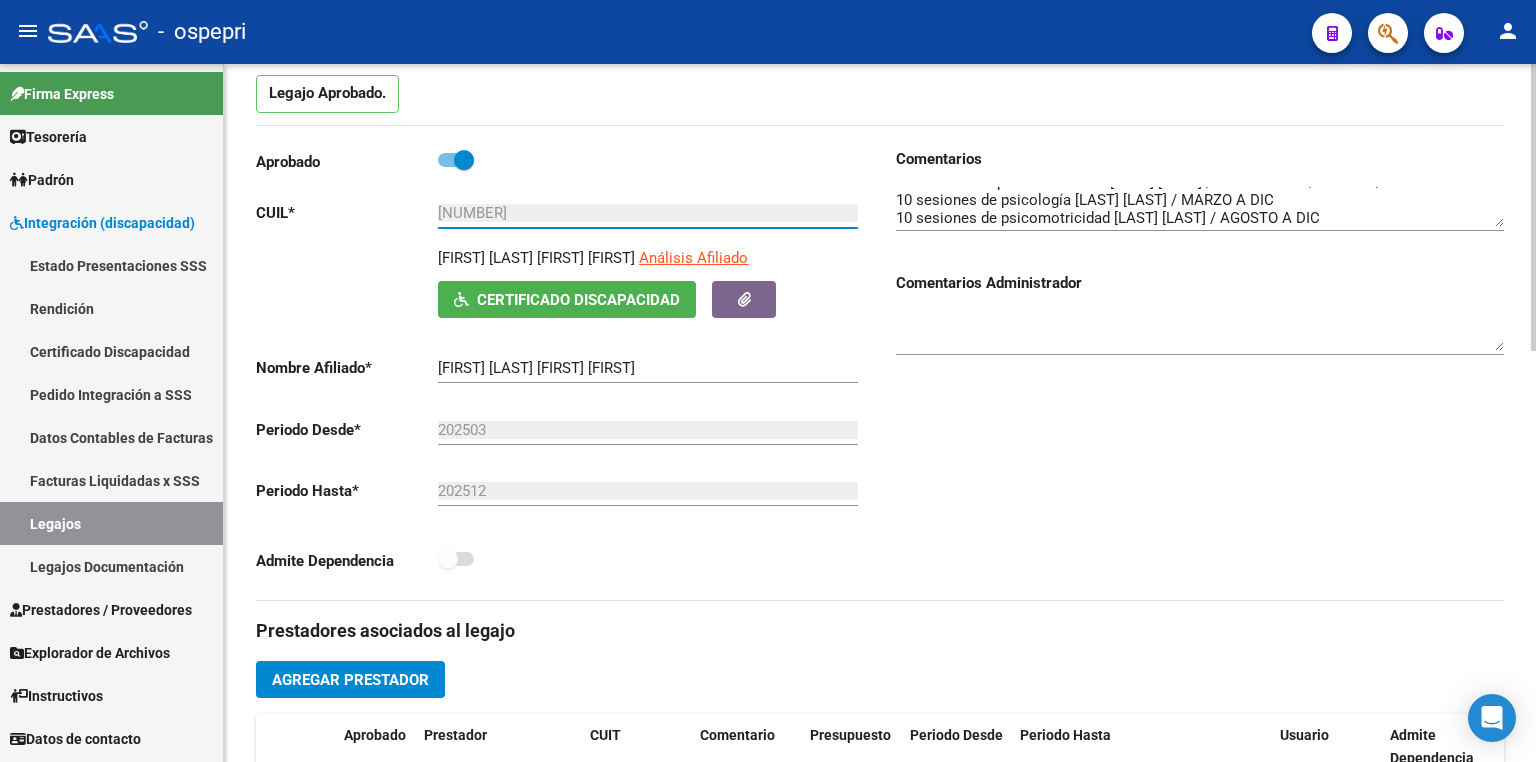 drag, startPoint x: 552, startPoint y: 209, endPoint x: 395, endPoint y: 211, distance: 157.01274 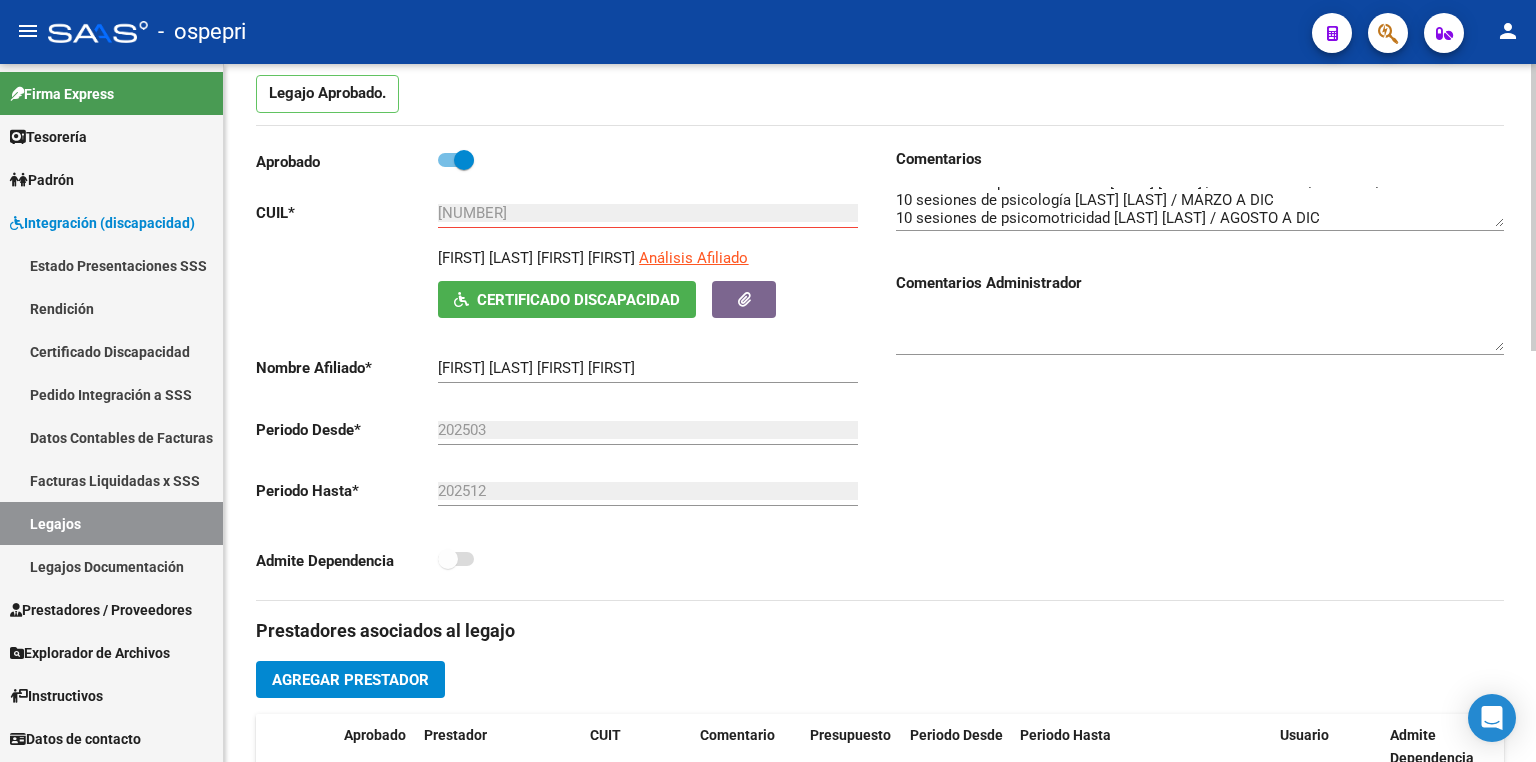 click on "Comentarios                                  Comentarios Administrador" 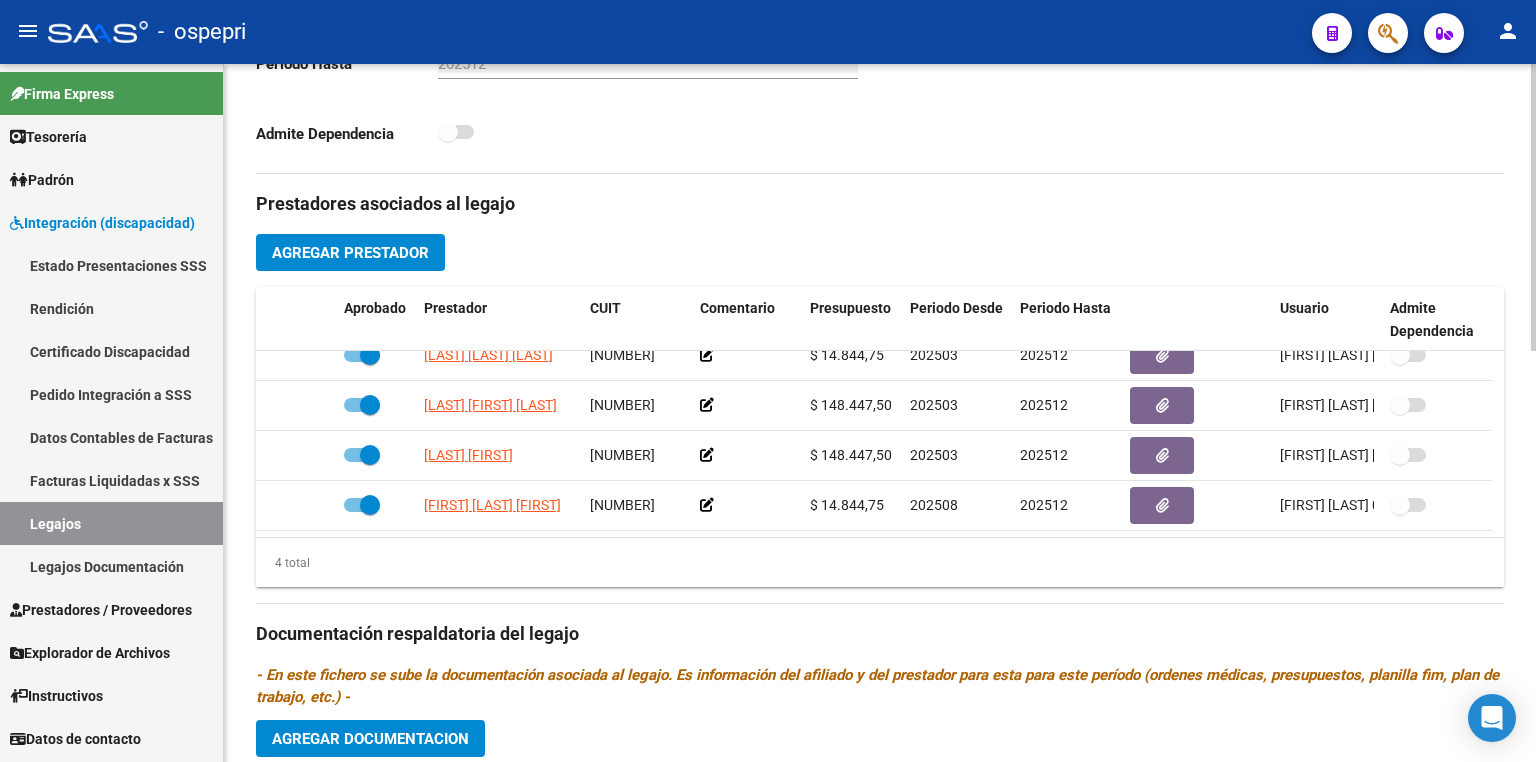 scroll, scrollTop: 919, scrollLeft: 0, axis: vertical 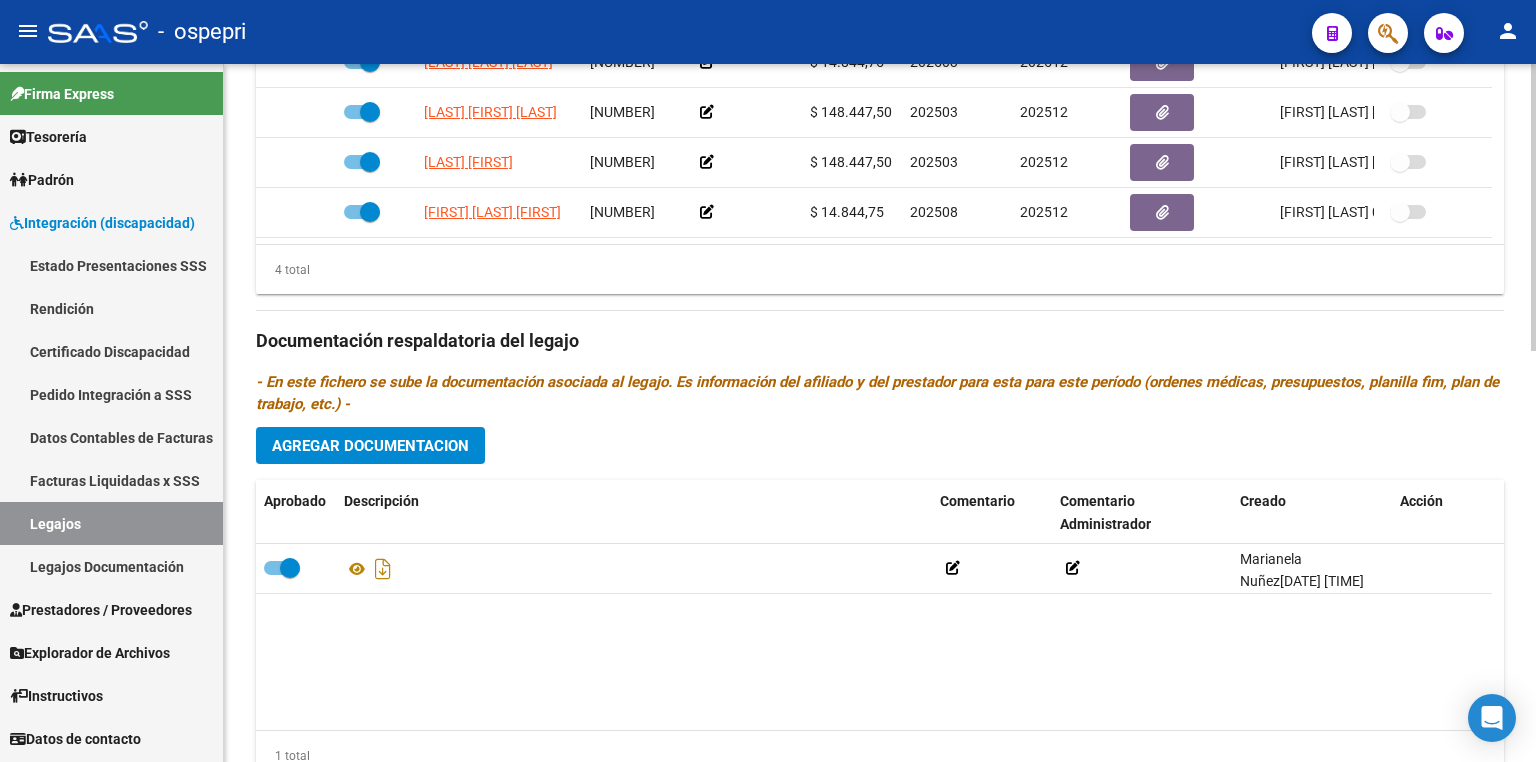 click on "Agregar Documentacion" 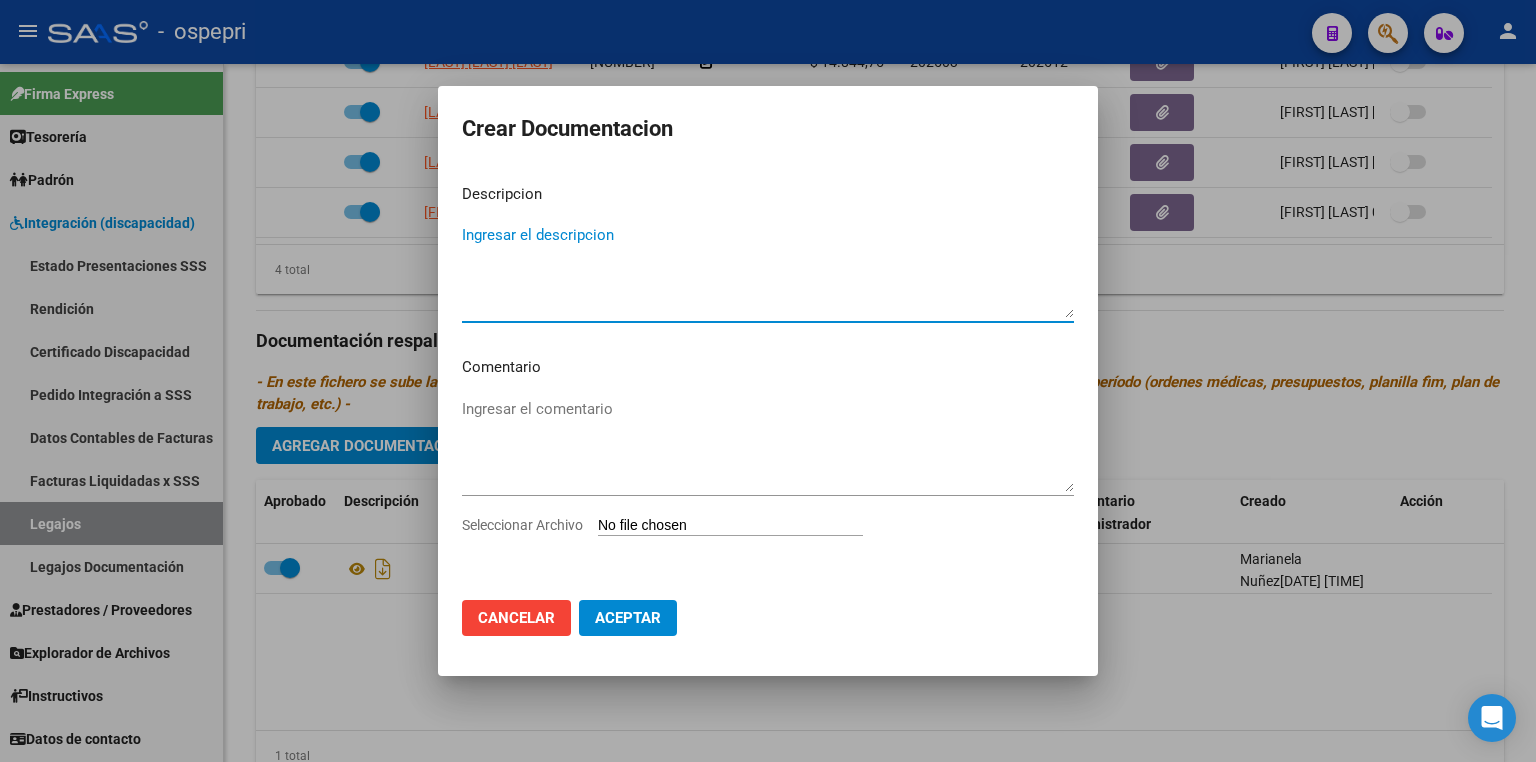 click on "Seleccionar Archivo" at bounding box center (730, 526) 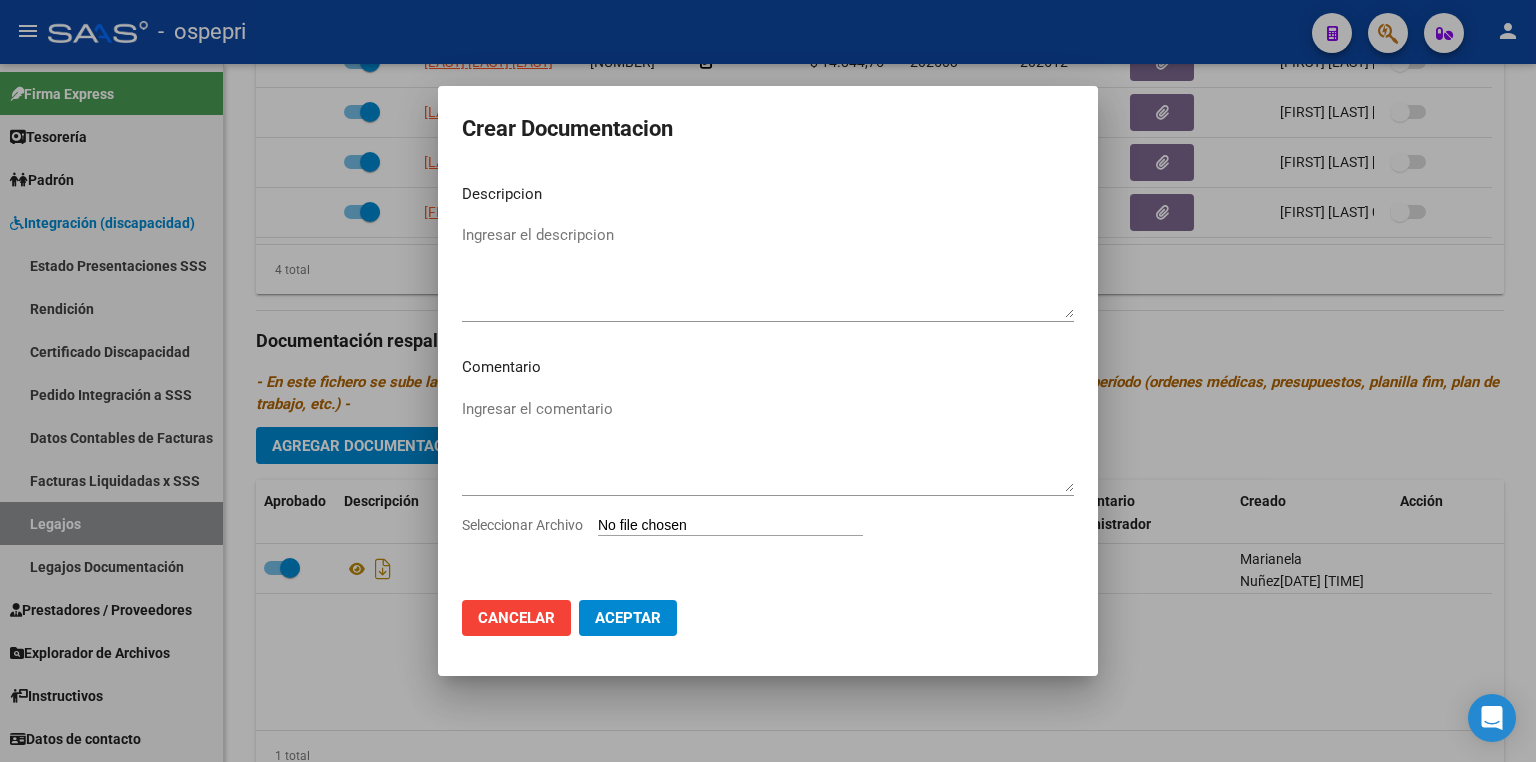type on "C:\fakepath\[PHONE].pdf" 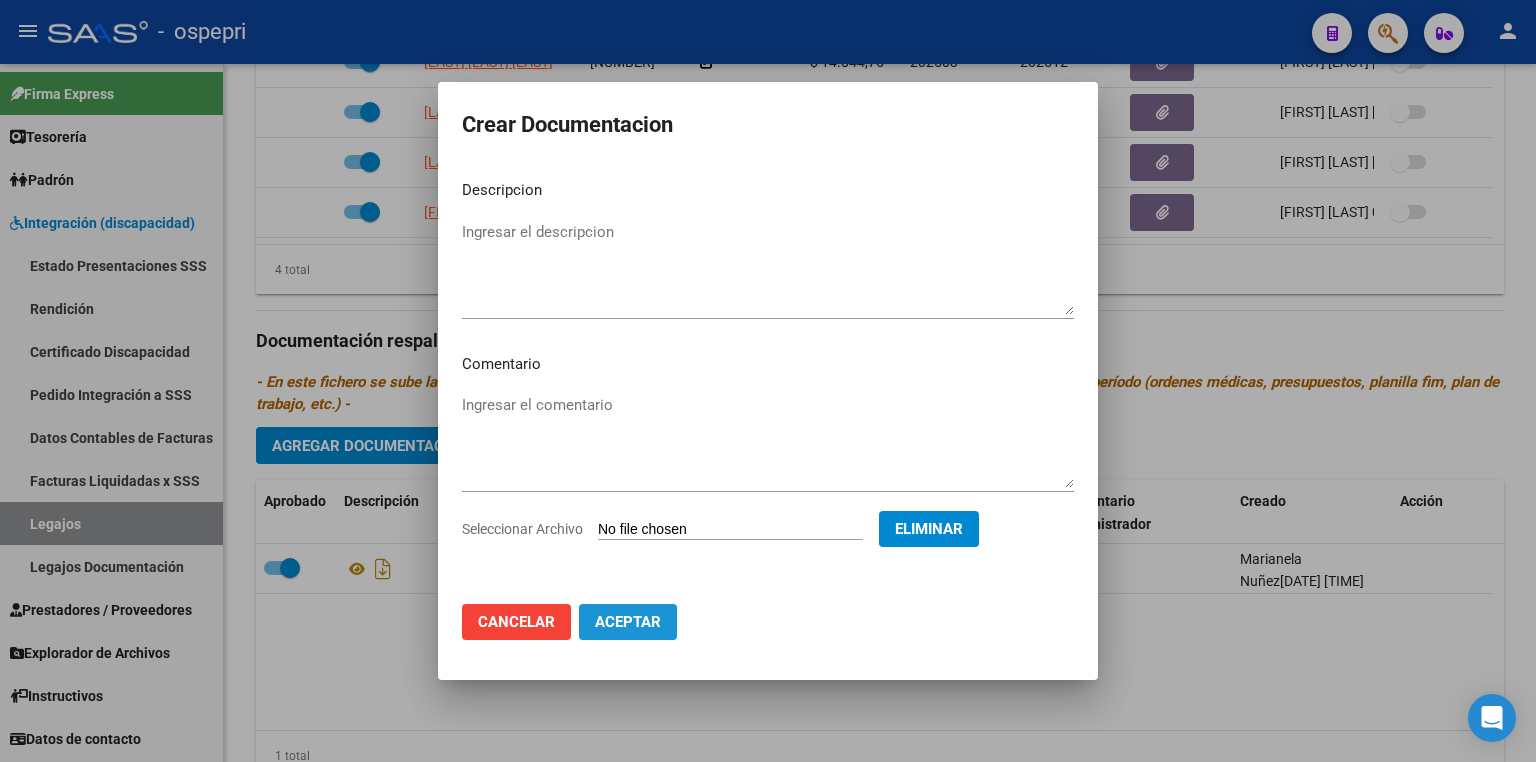 click on "Aceptar" 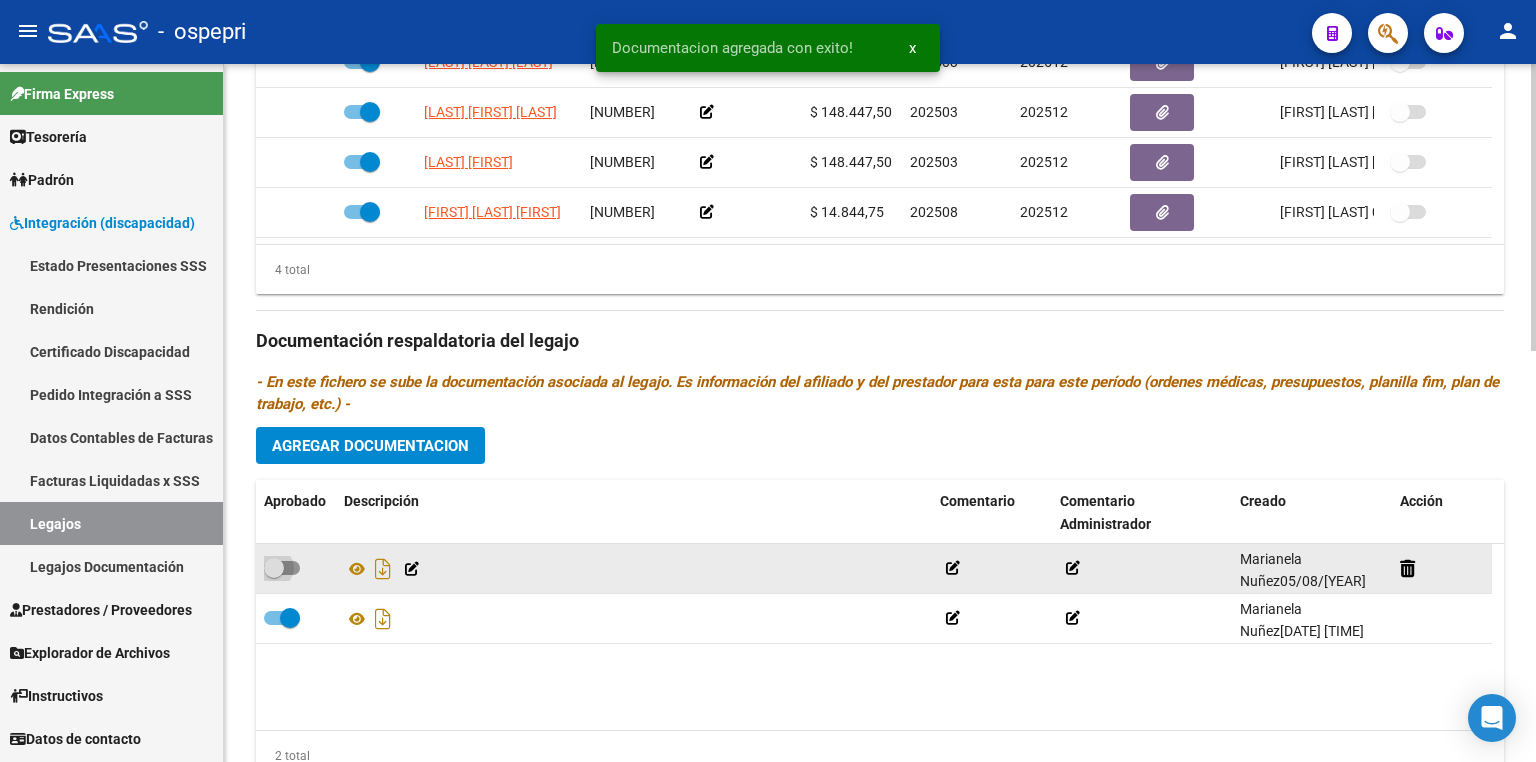 click at bounding box center (282, 568) 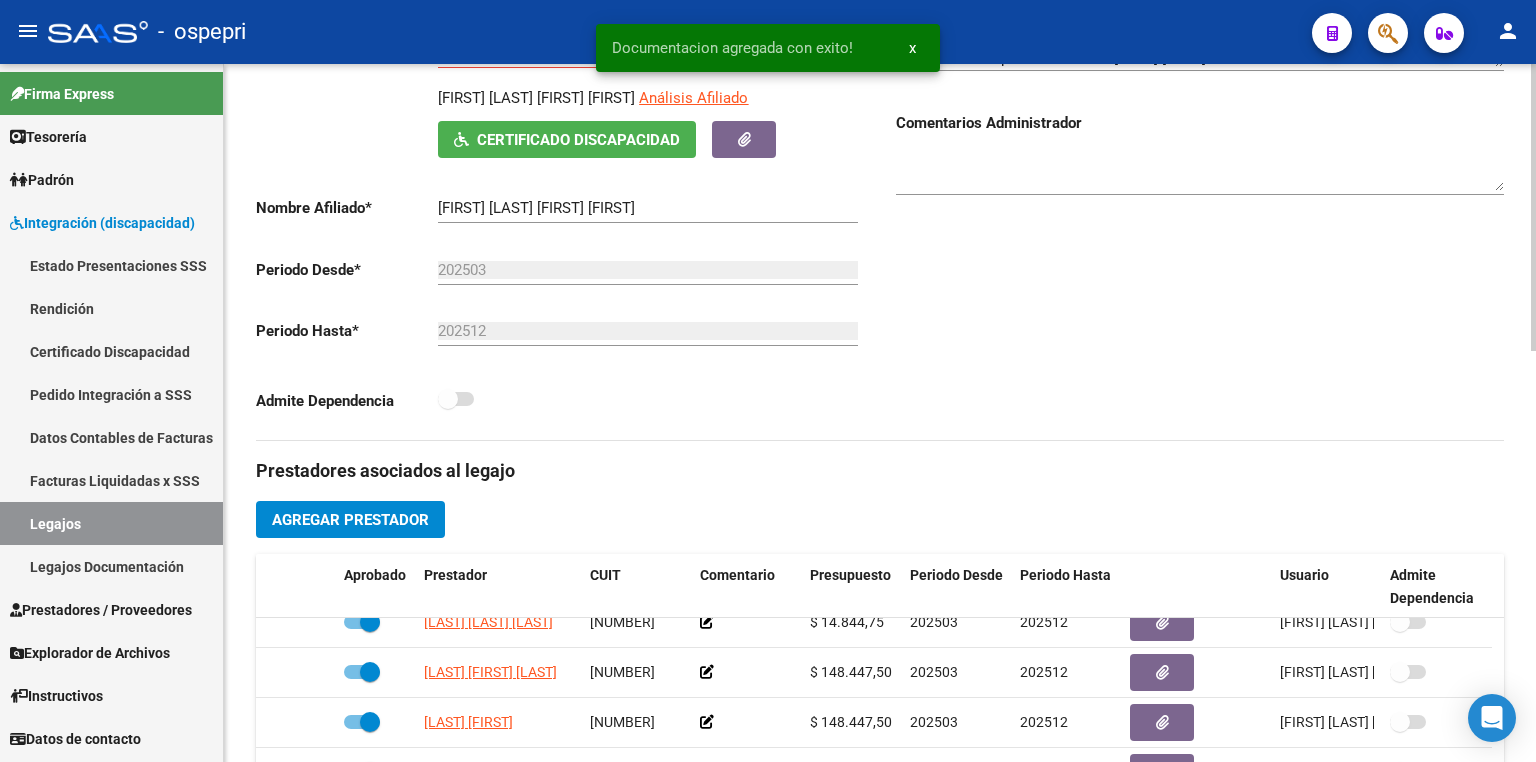 scroll, scrollTop: 0, scrollLeft: 0, axis: both 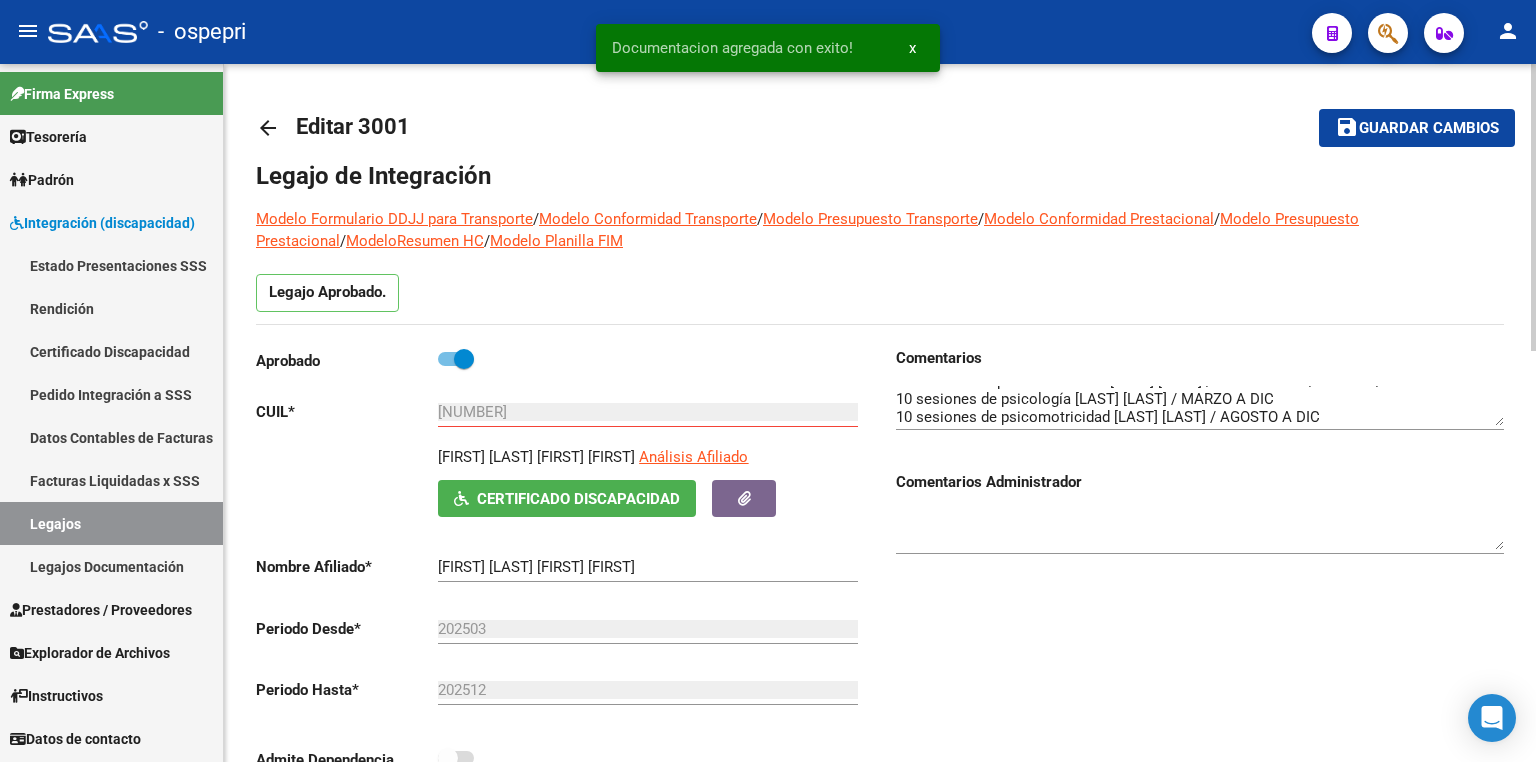 click on "Guardar cambios" 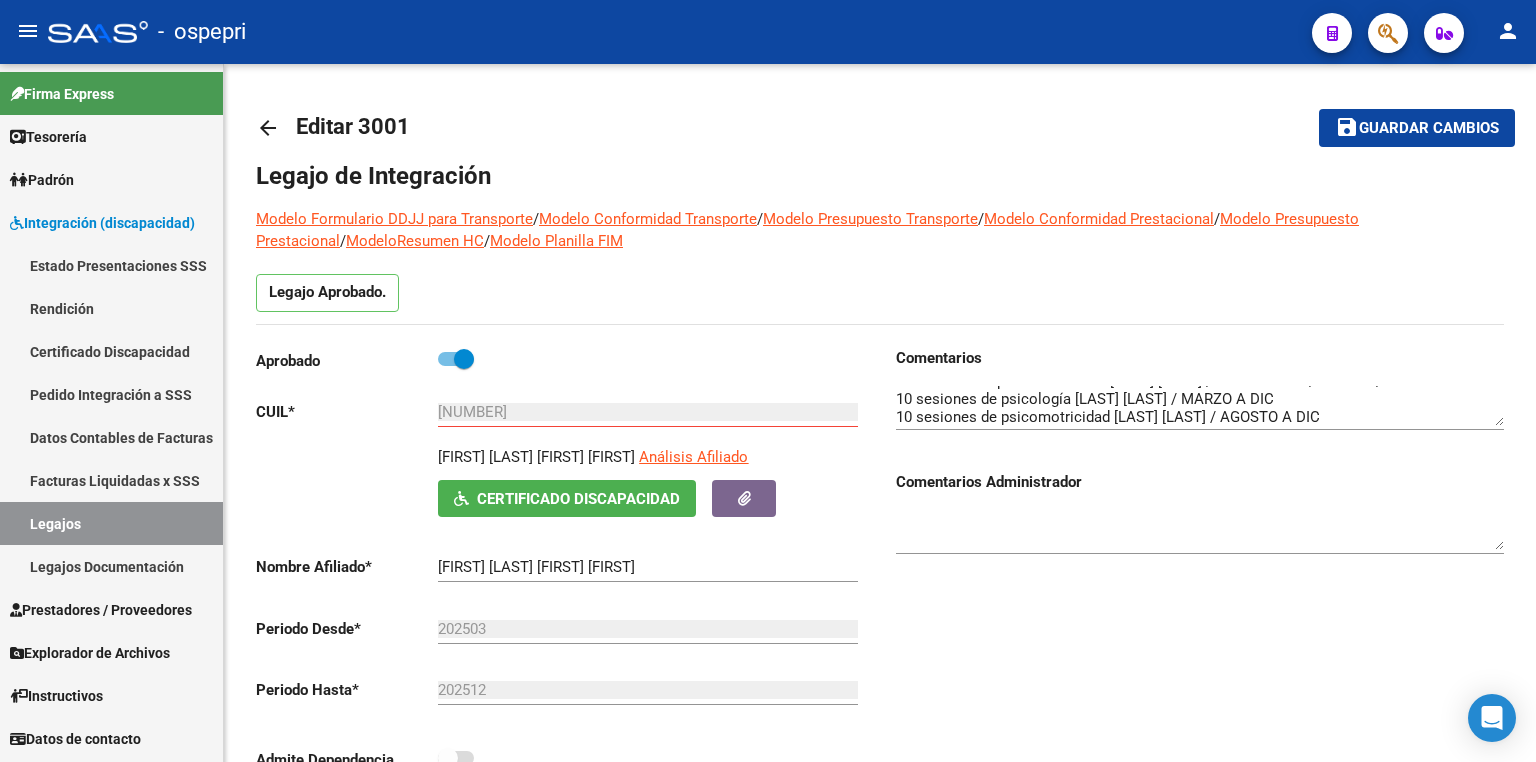 click on "Legajos" at bounding box center [111, 523] 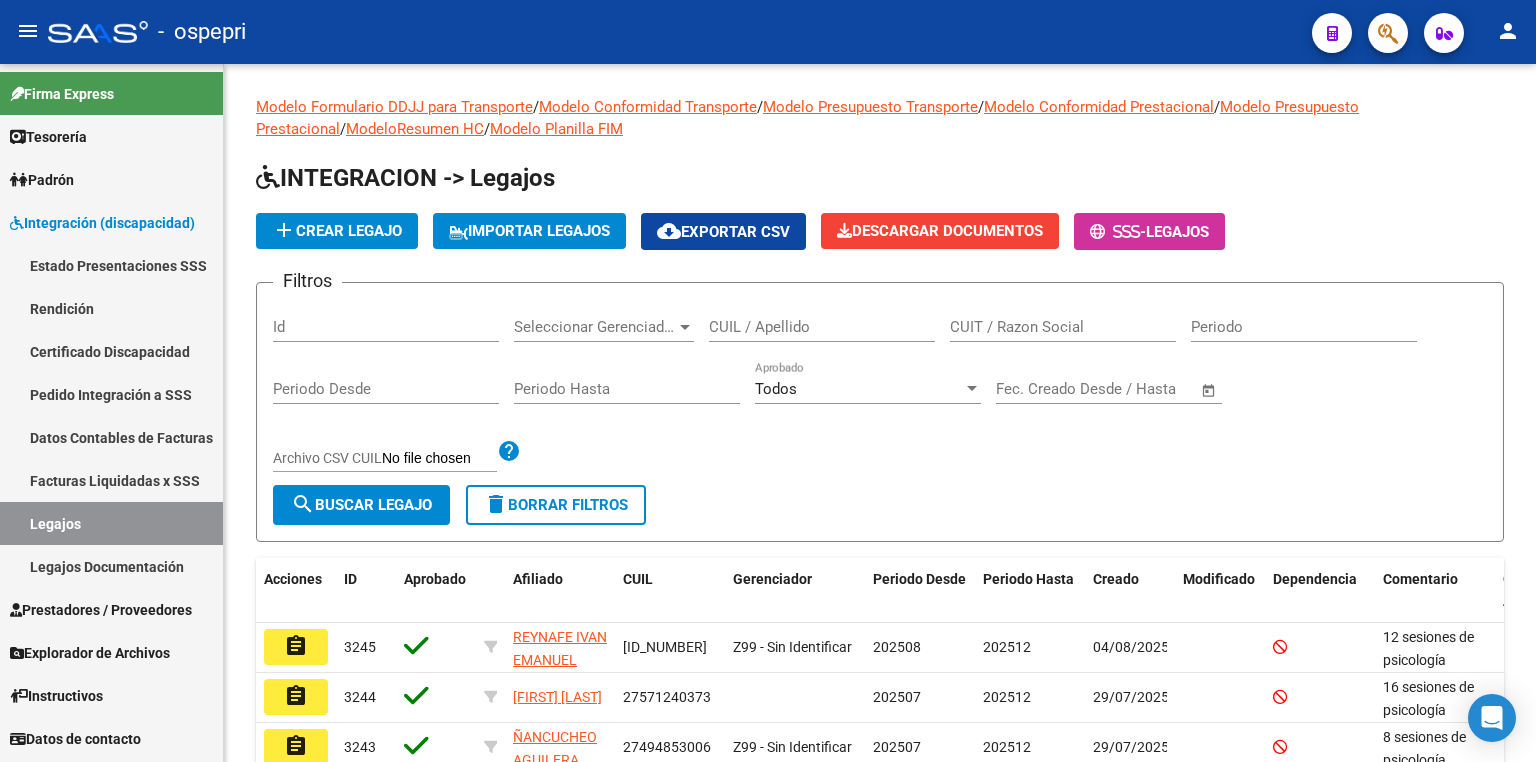 click on "CUIL / Apellido" 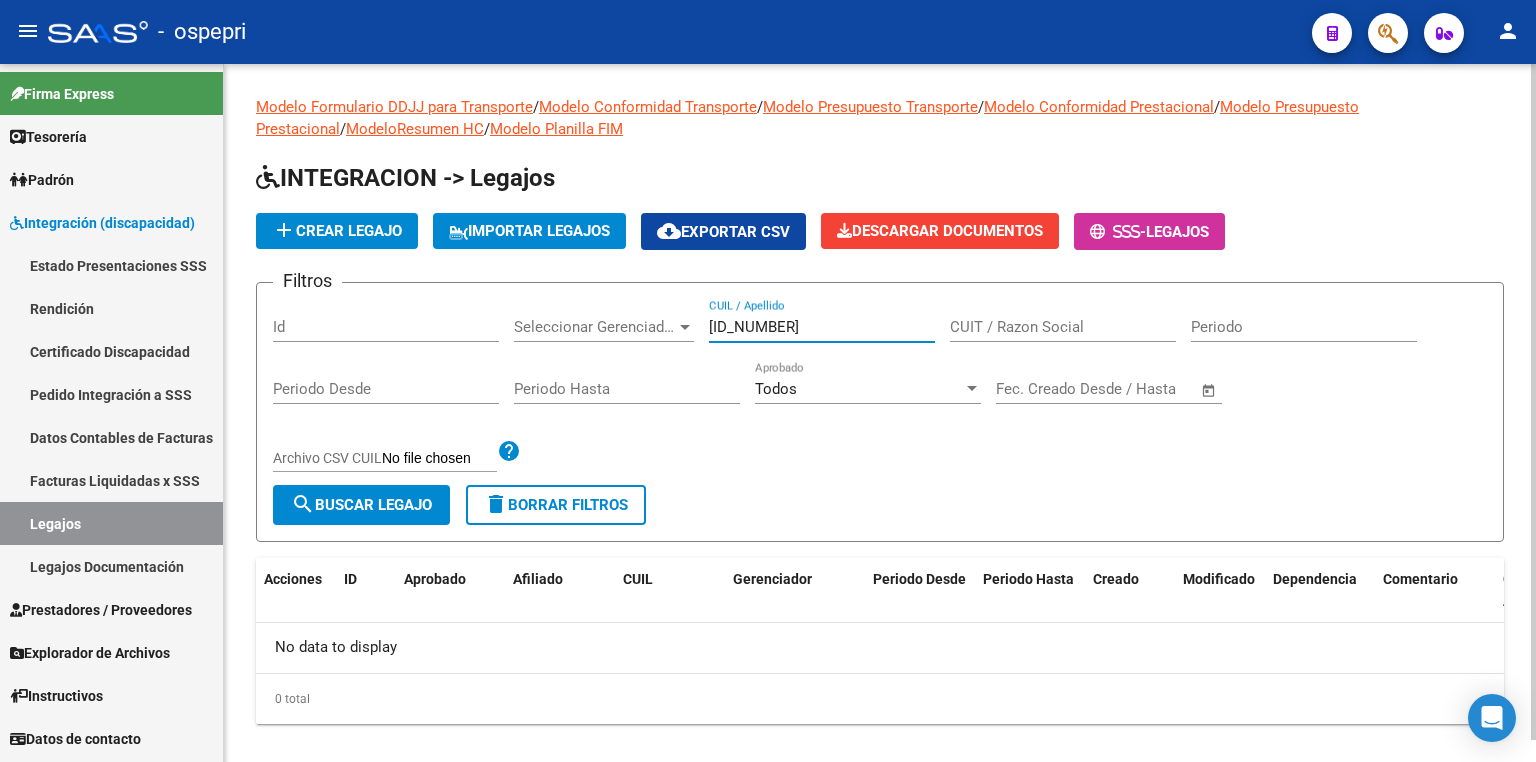 drag, startPoint x: 795, startPoint y: 328, endPoint x: 420, endPoint y: 328, distance: 375 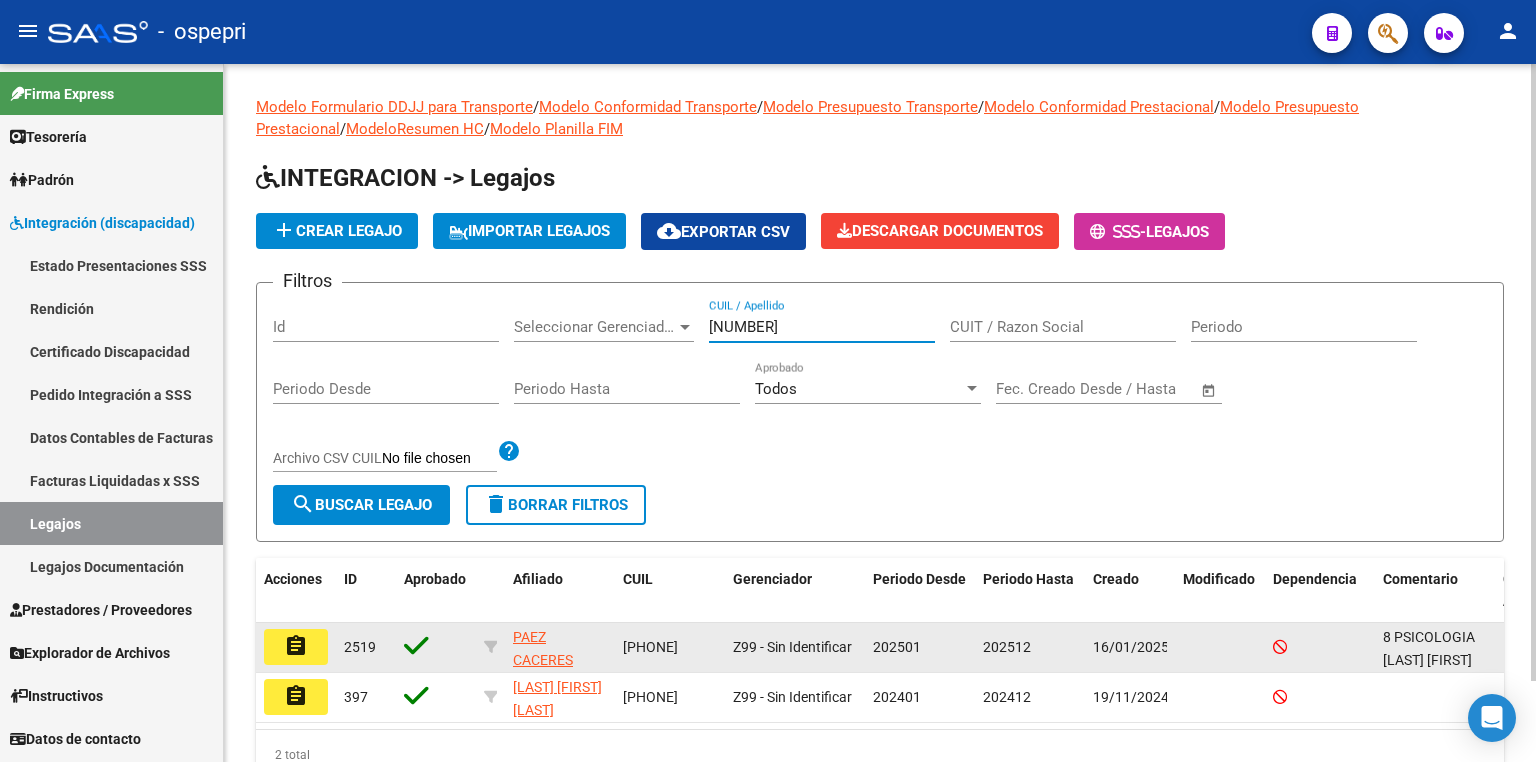 type on "[NUMBER]" 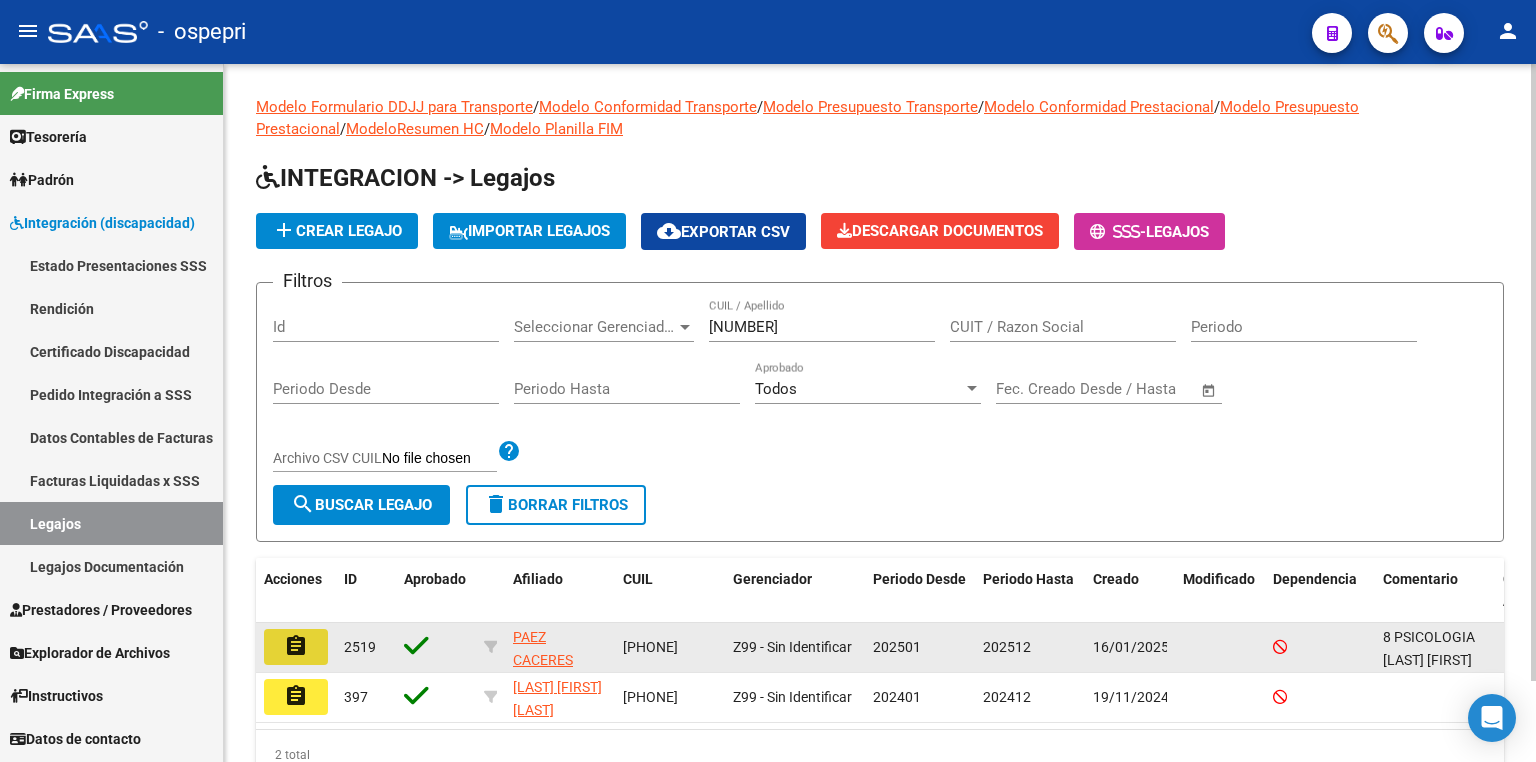 click on "assignment" 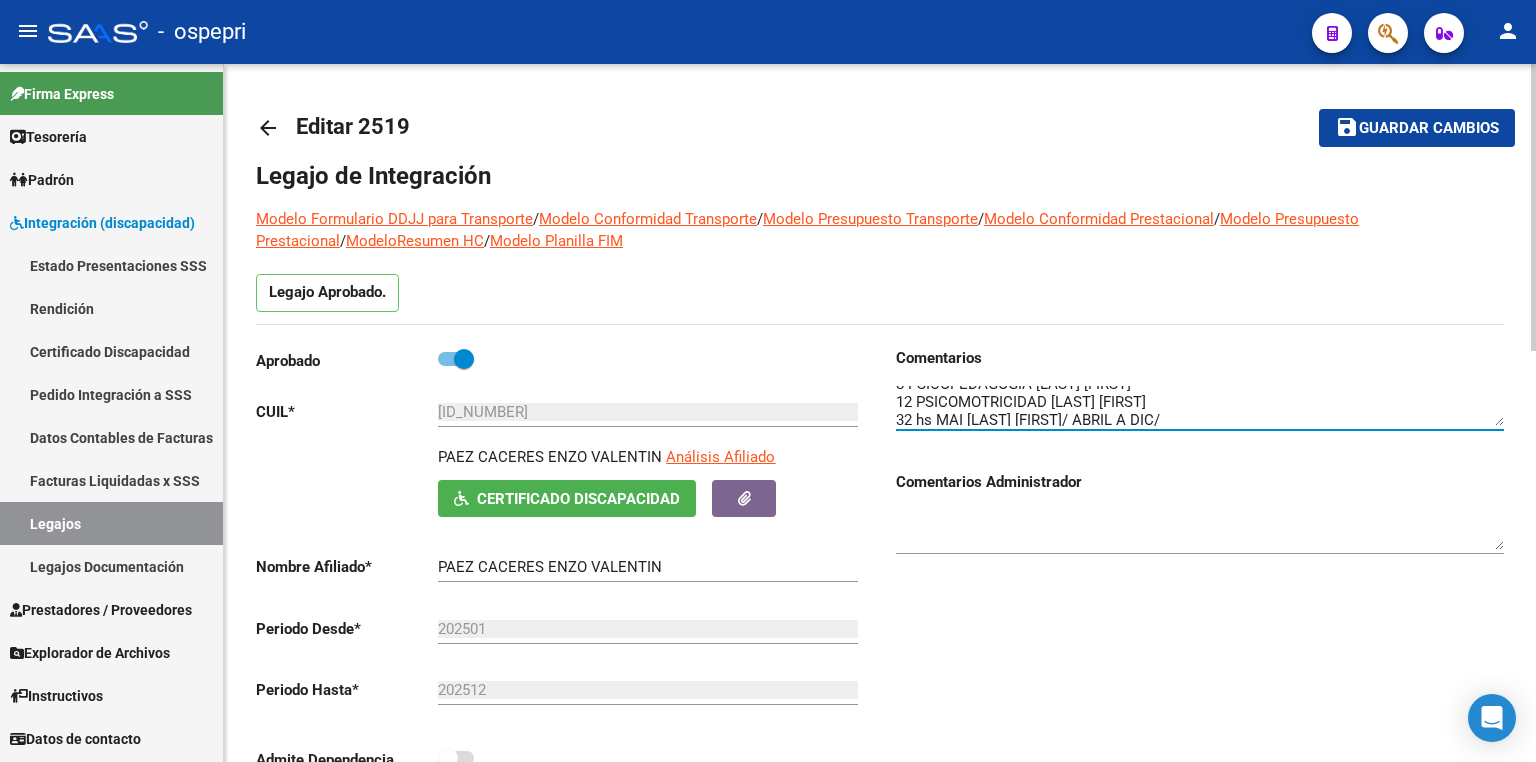 scroll, scrollTop: 53, scrollLeft: 0, axis: vertical 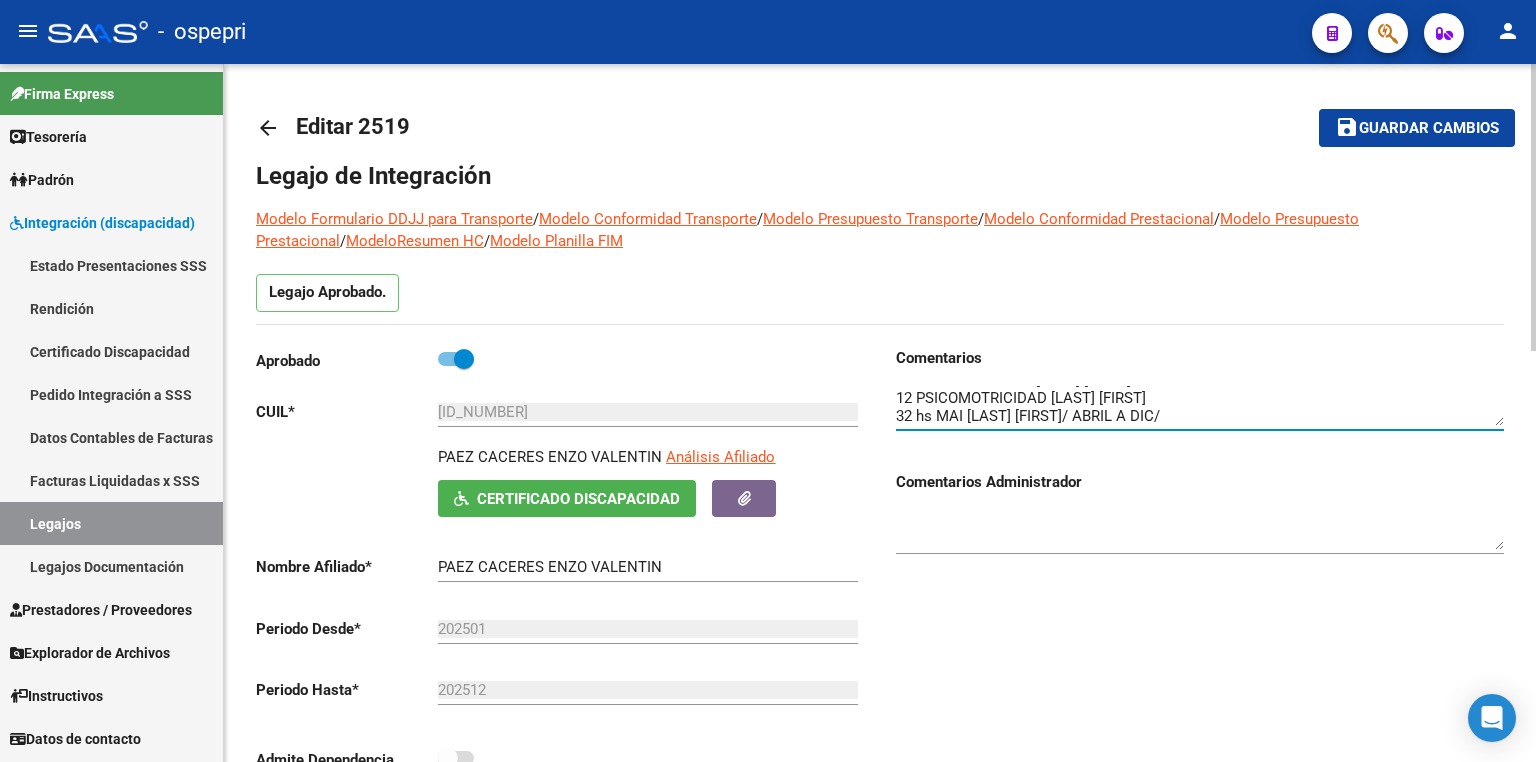 click at bounding box center (1200, 406) 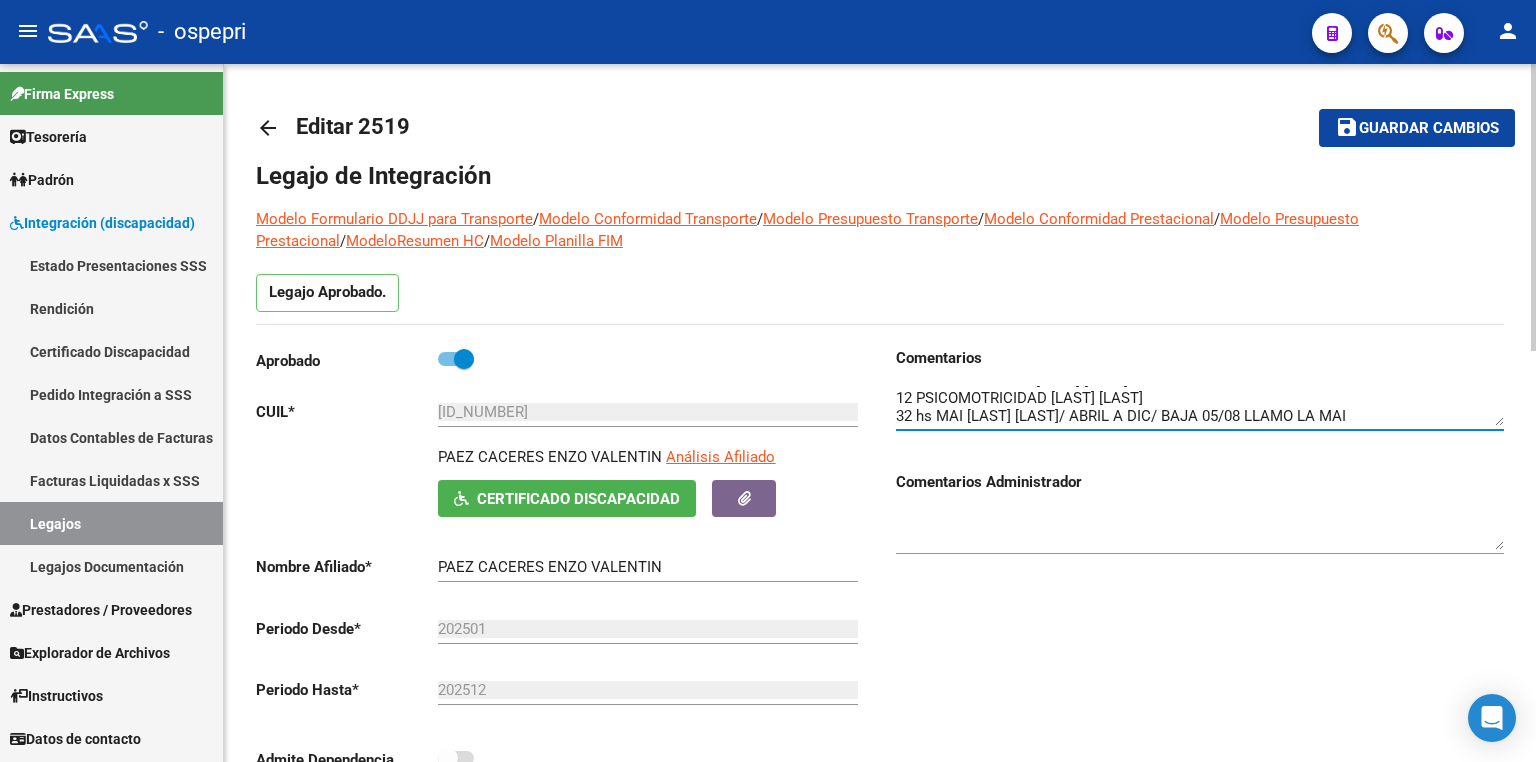 type on "8 PSICOLOGIA [LAST] [LAST]
12 FONOAUDIOLOGIA [LAST] [LAST]
8 PSICOPEDAGOGIA [LAST] [LAST]
12 PSICOMOTRICIDAD [LAST] [LAST]
32 hs MAI [LAST] [LAST]/ ABRIL A DIC/ BAJA 05/08 LLAMO LA MAI" 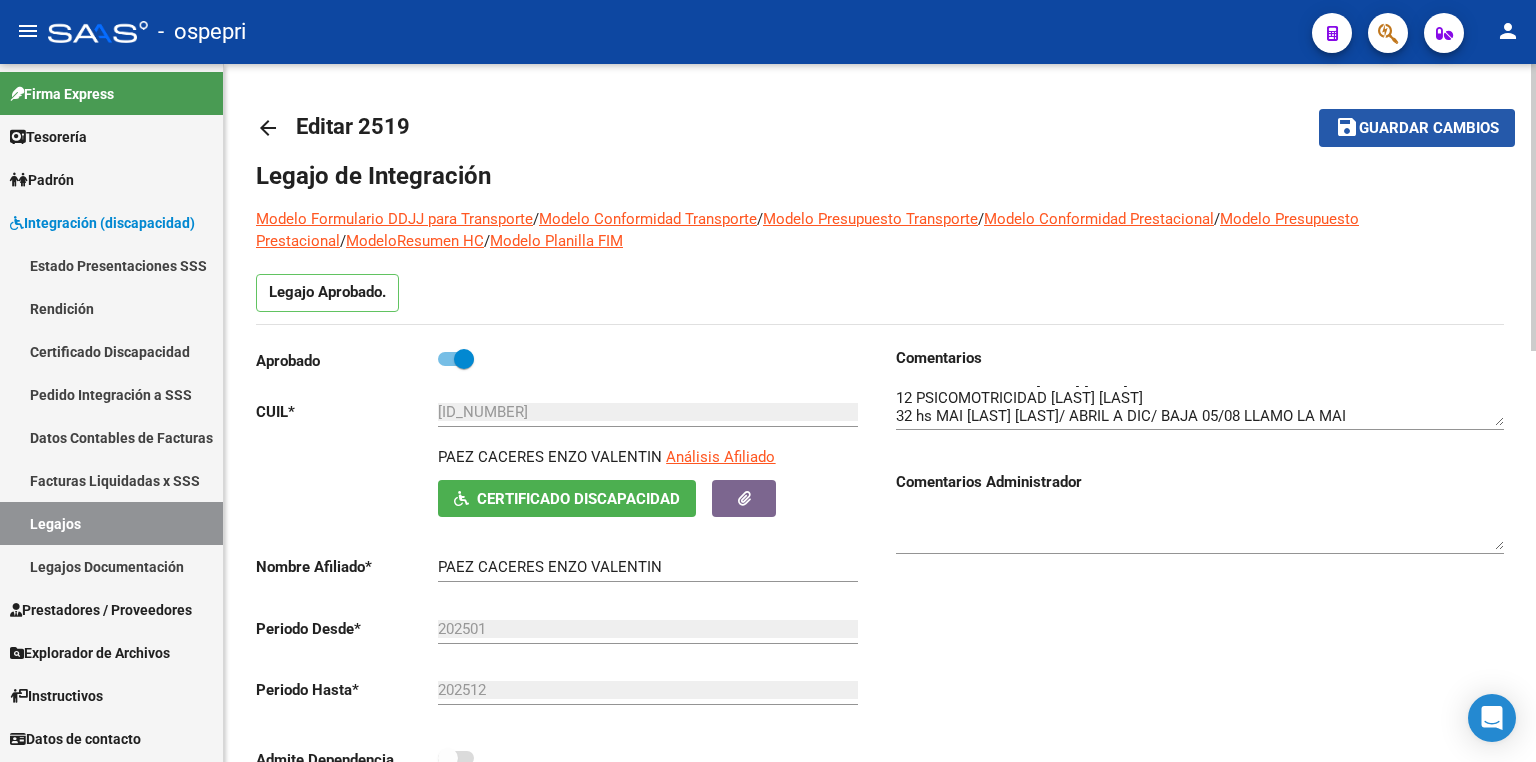 click on "Guardar cambios" 